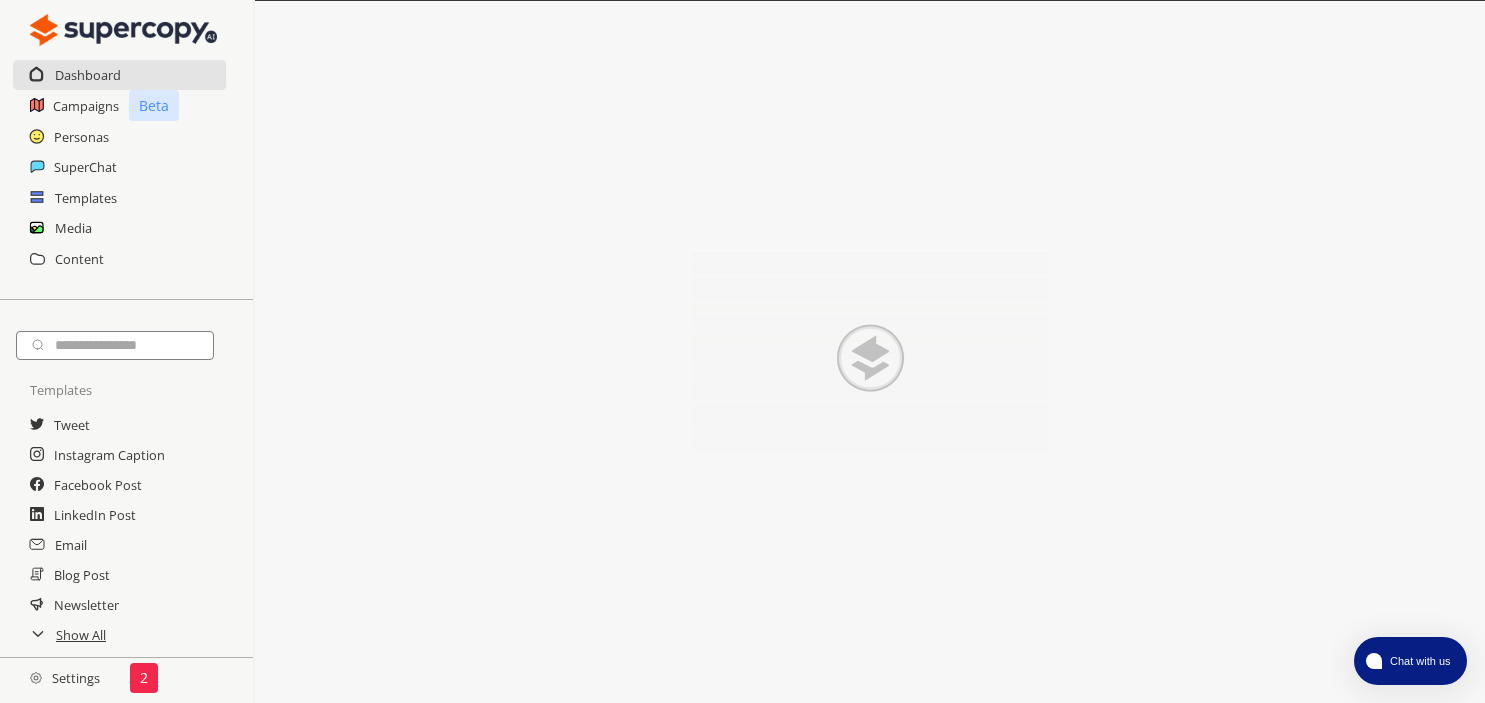 scroll, scrollTop: 0, scrollLeft: 0, axis: both 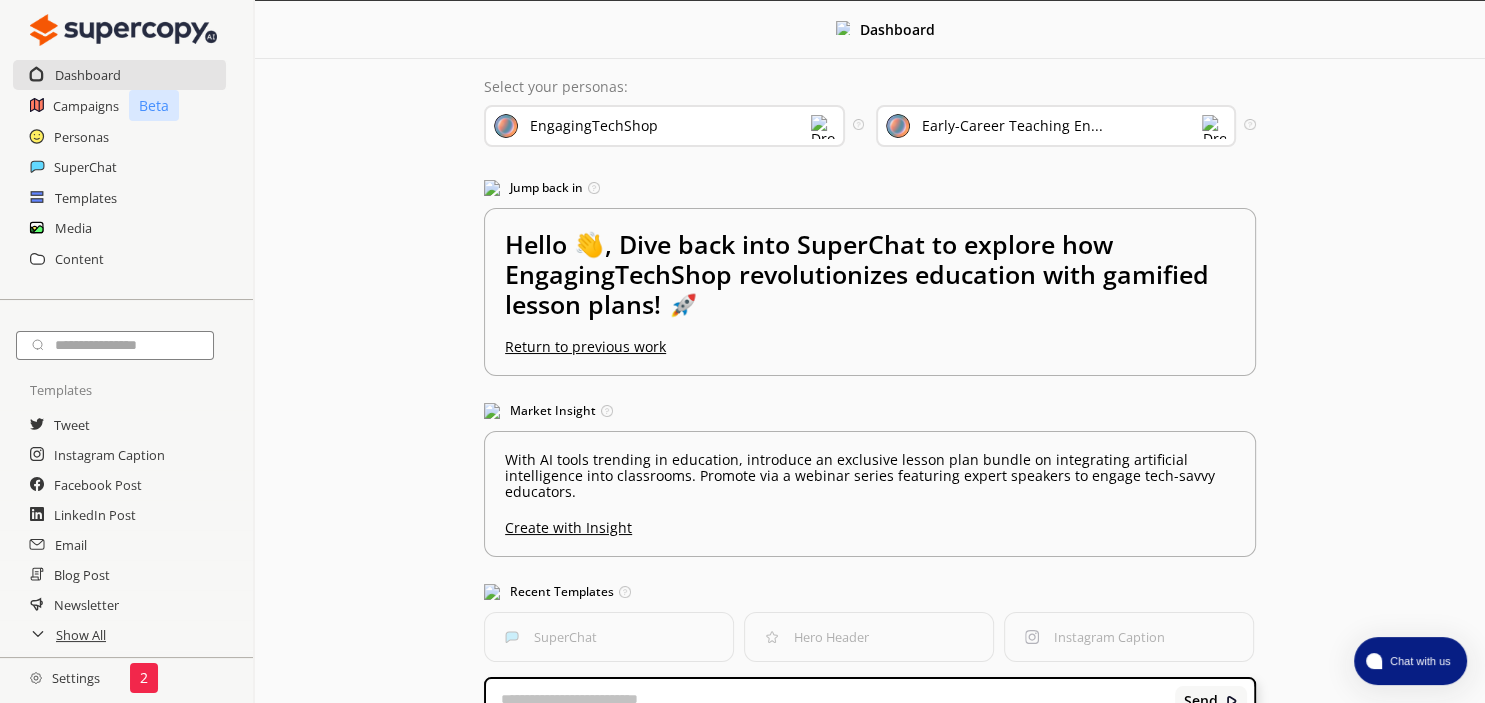 click on "Settings" at bounding box center [65, 678] 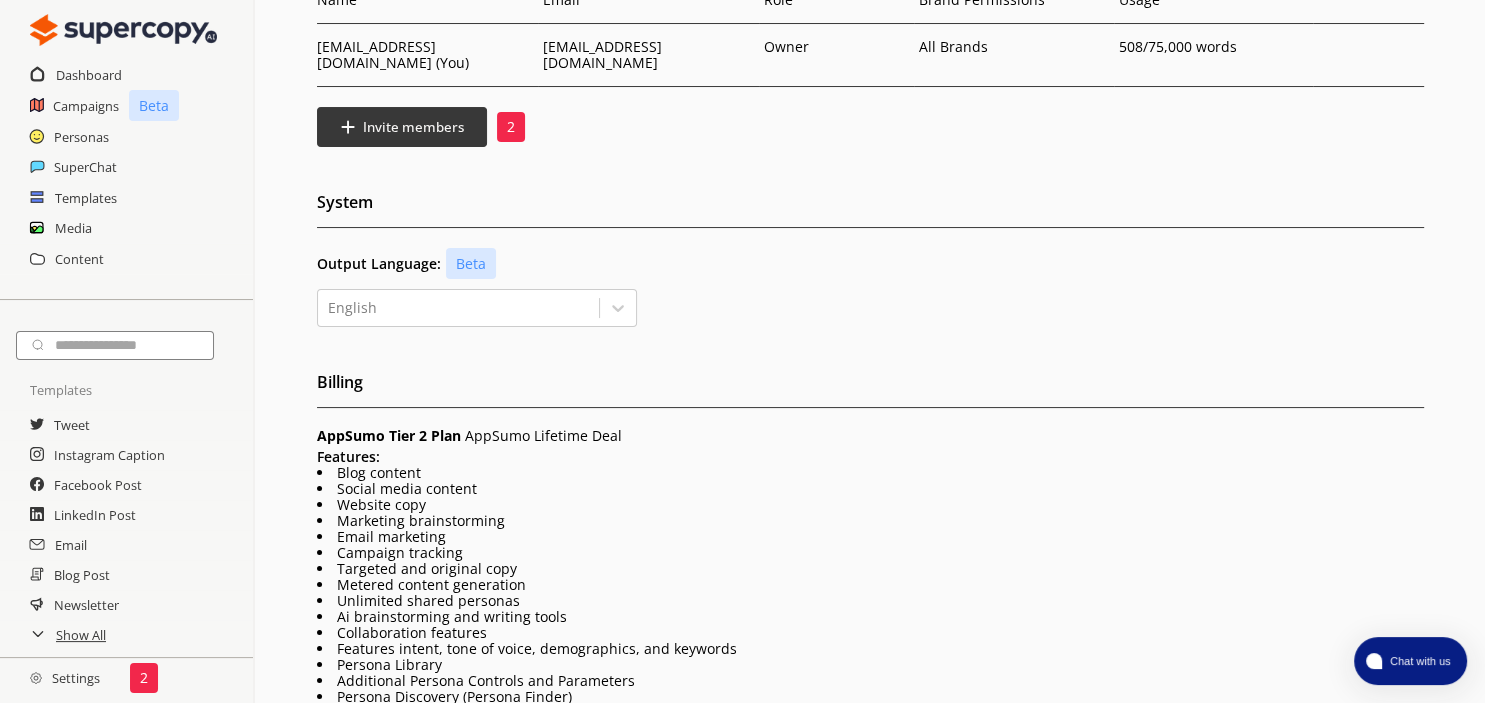 scroll, scrollTop: 0, scrollLeft: 0, axis: both 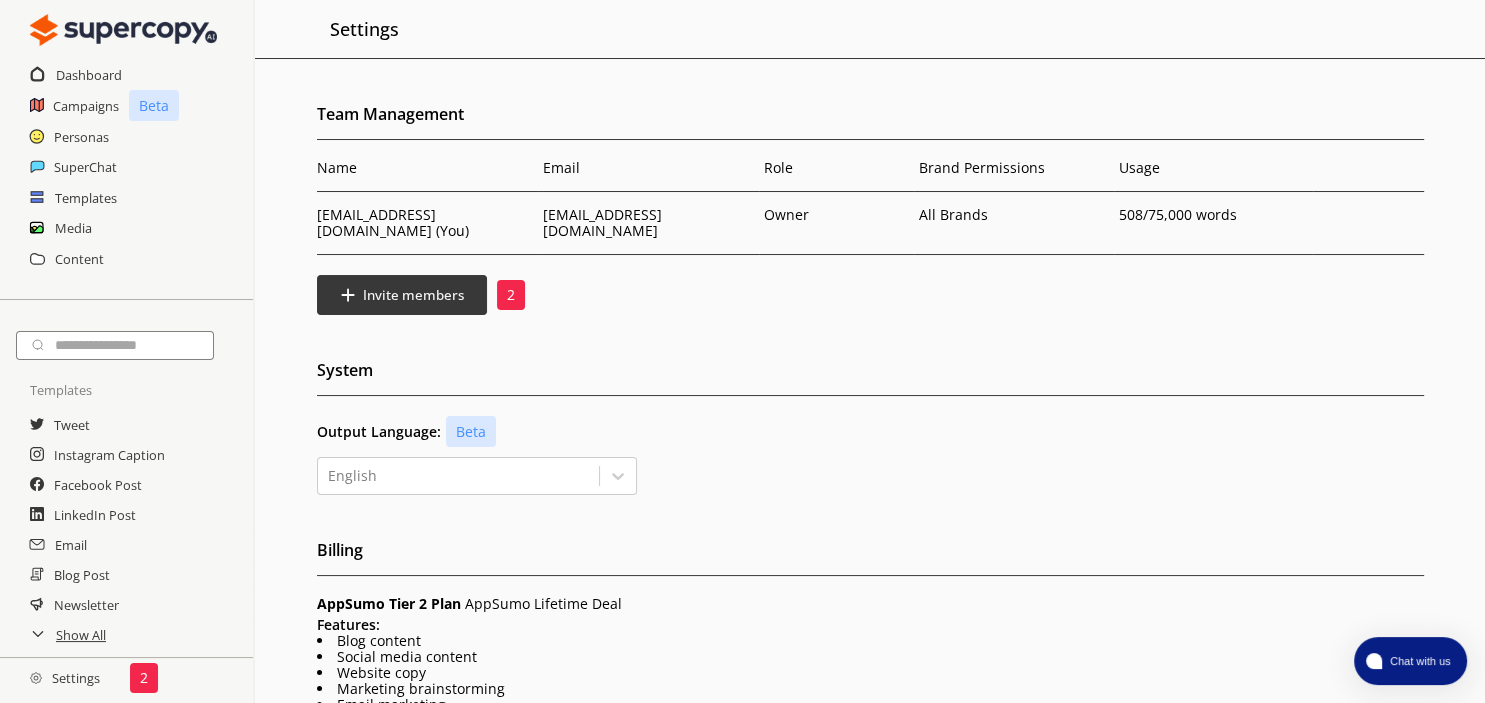 click at bounding box center [126, 30] 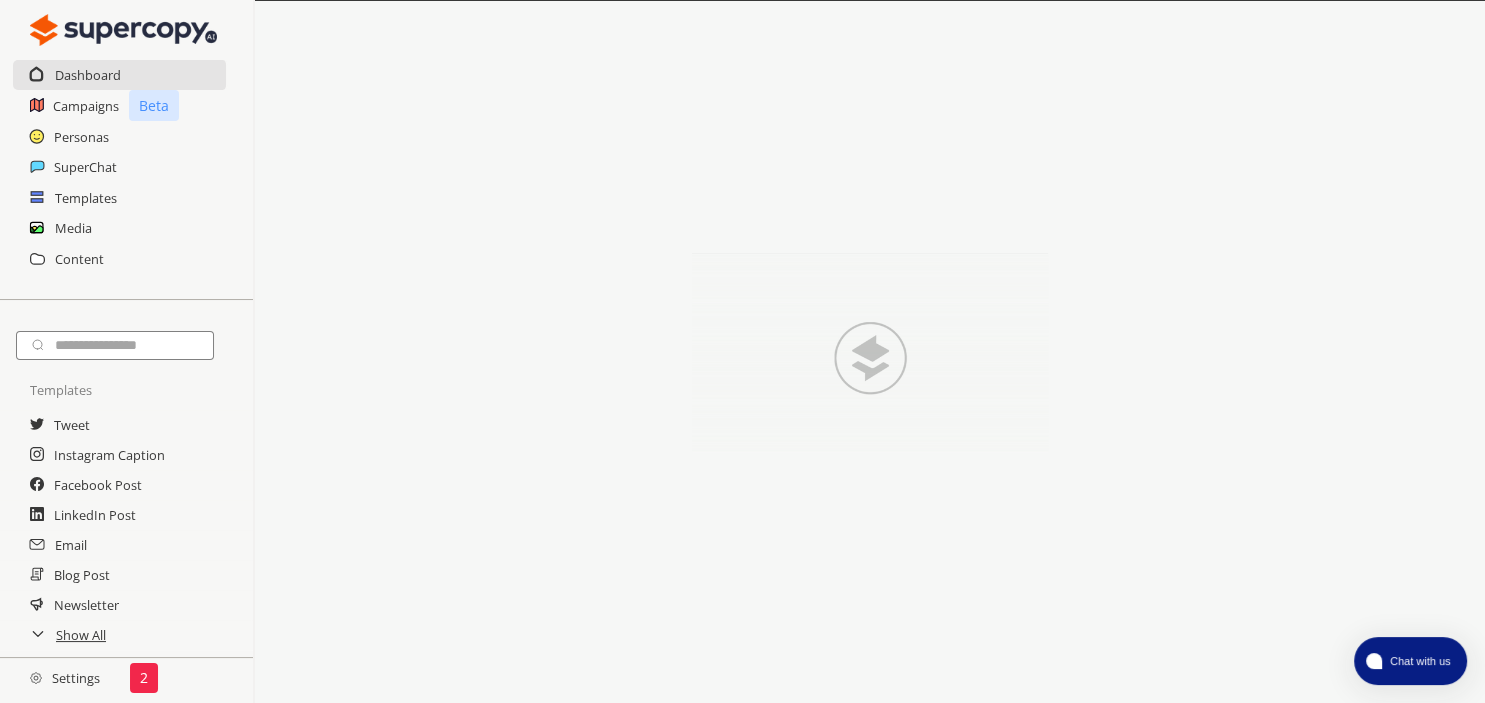 scroll, scrollTop: 0, scrollLeft: 0, axis: both 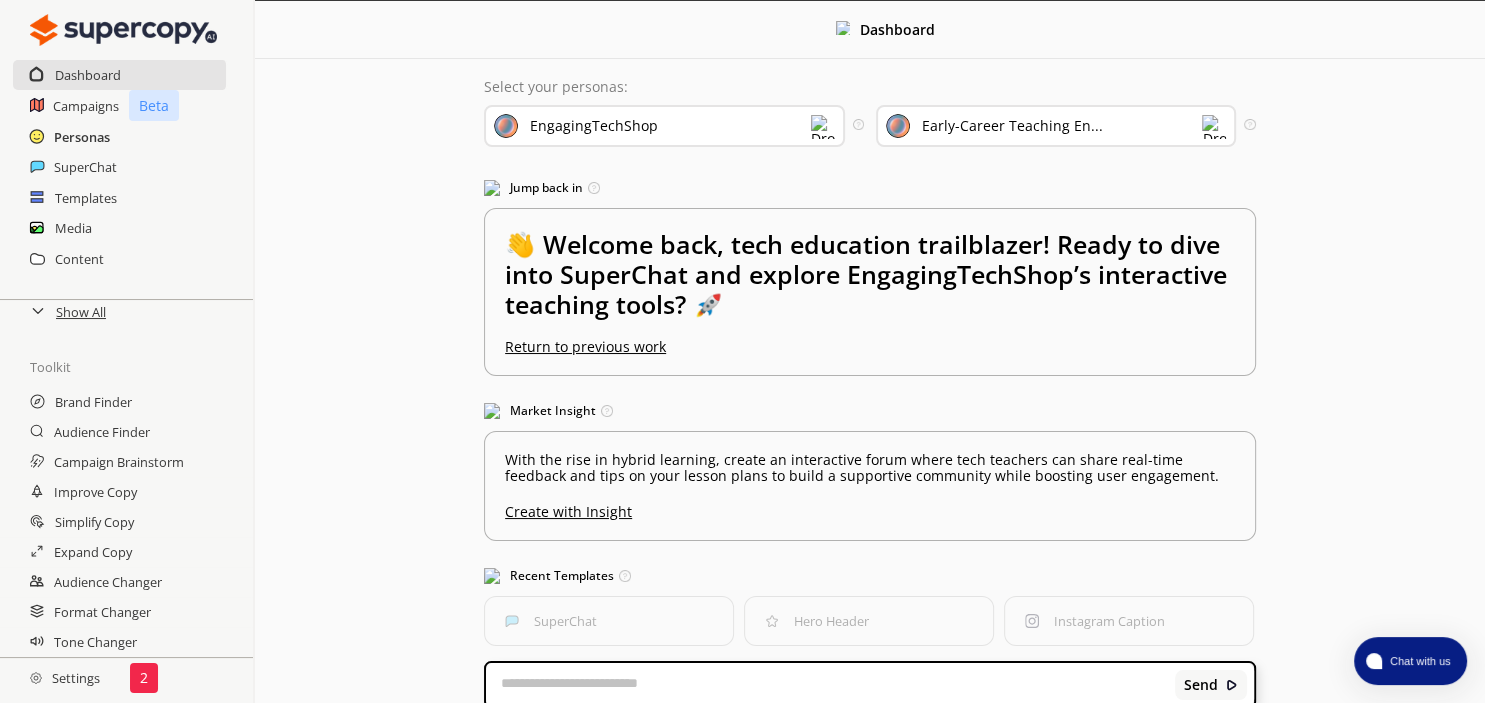 click on "Personas" at bounding box center [82, 137] 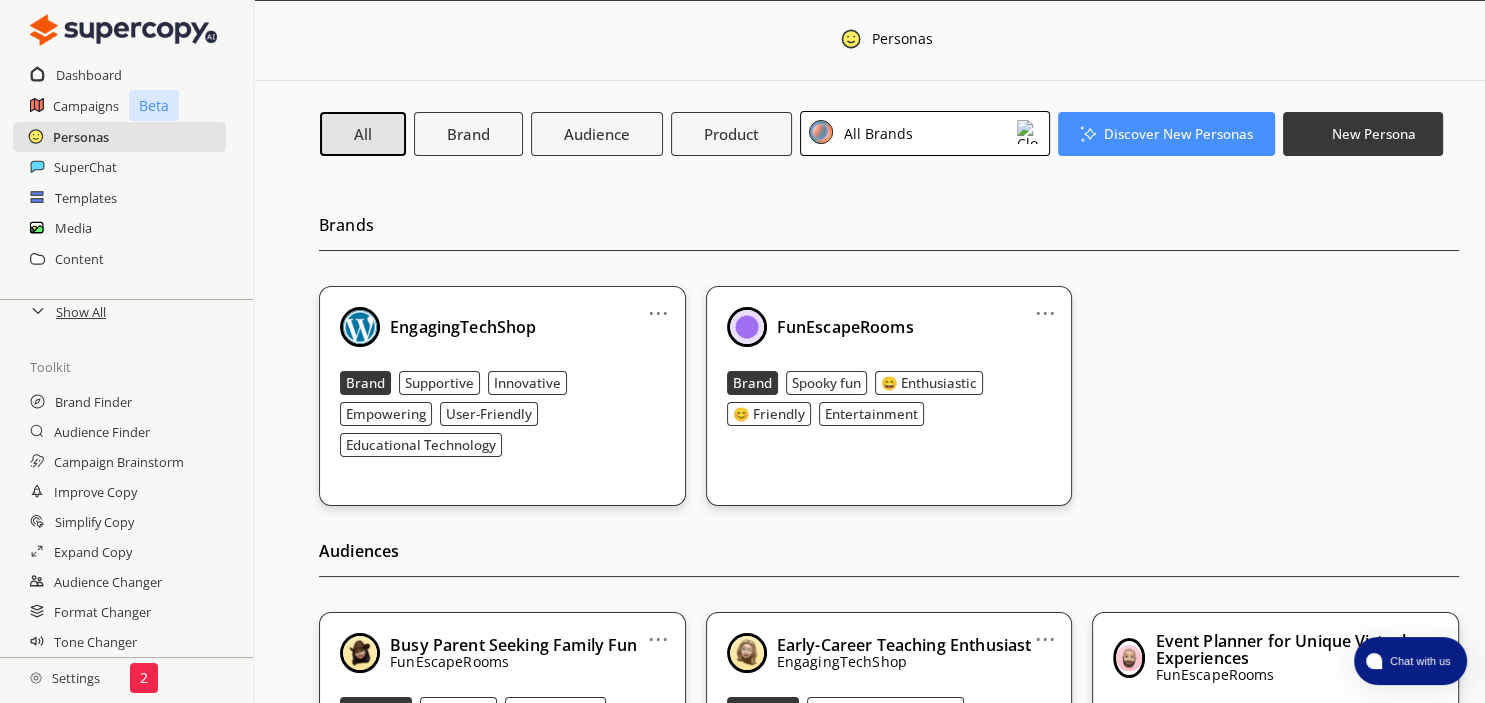 scroll, scrollTop: 0, scrollLeft: 0, axis: both 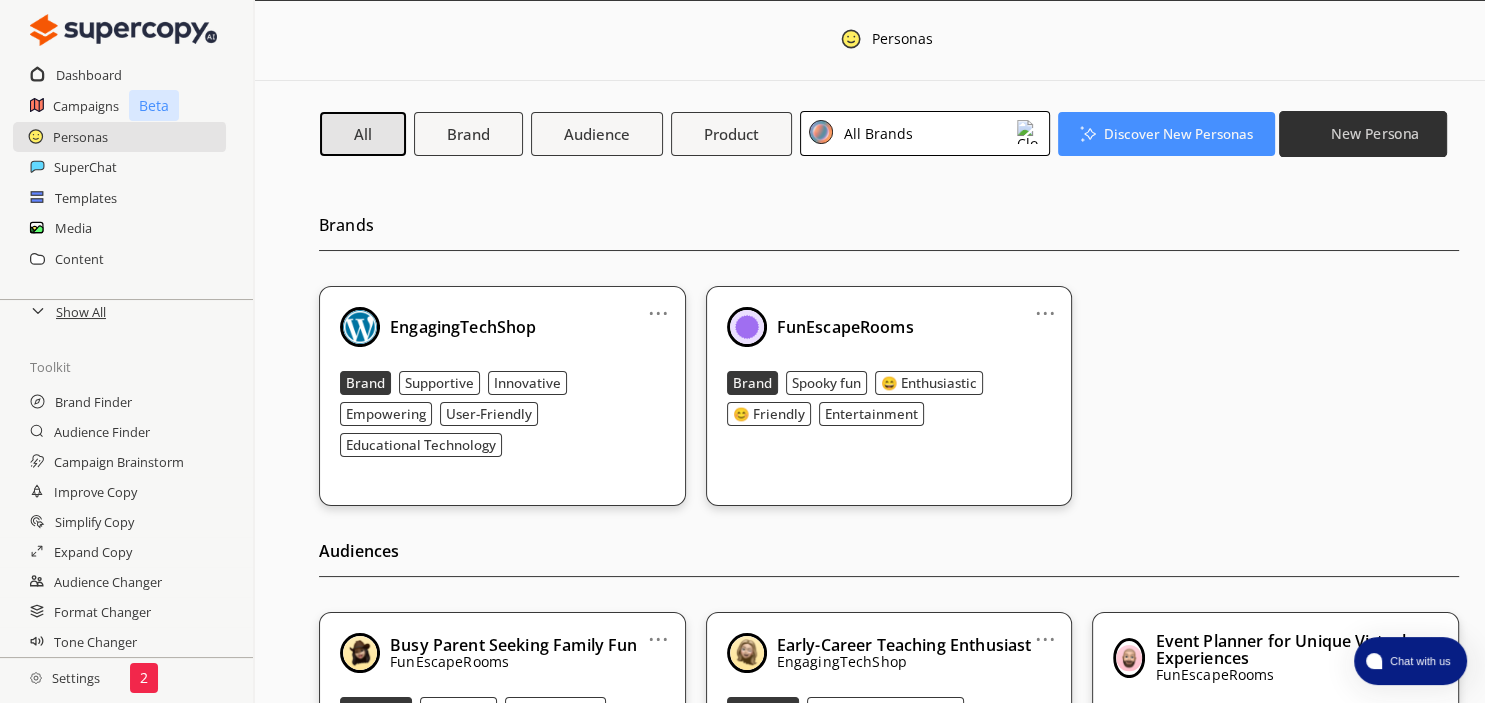 click on "New Persona" at bounding box center (1375, 133) 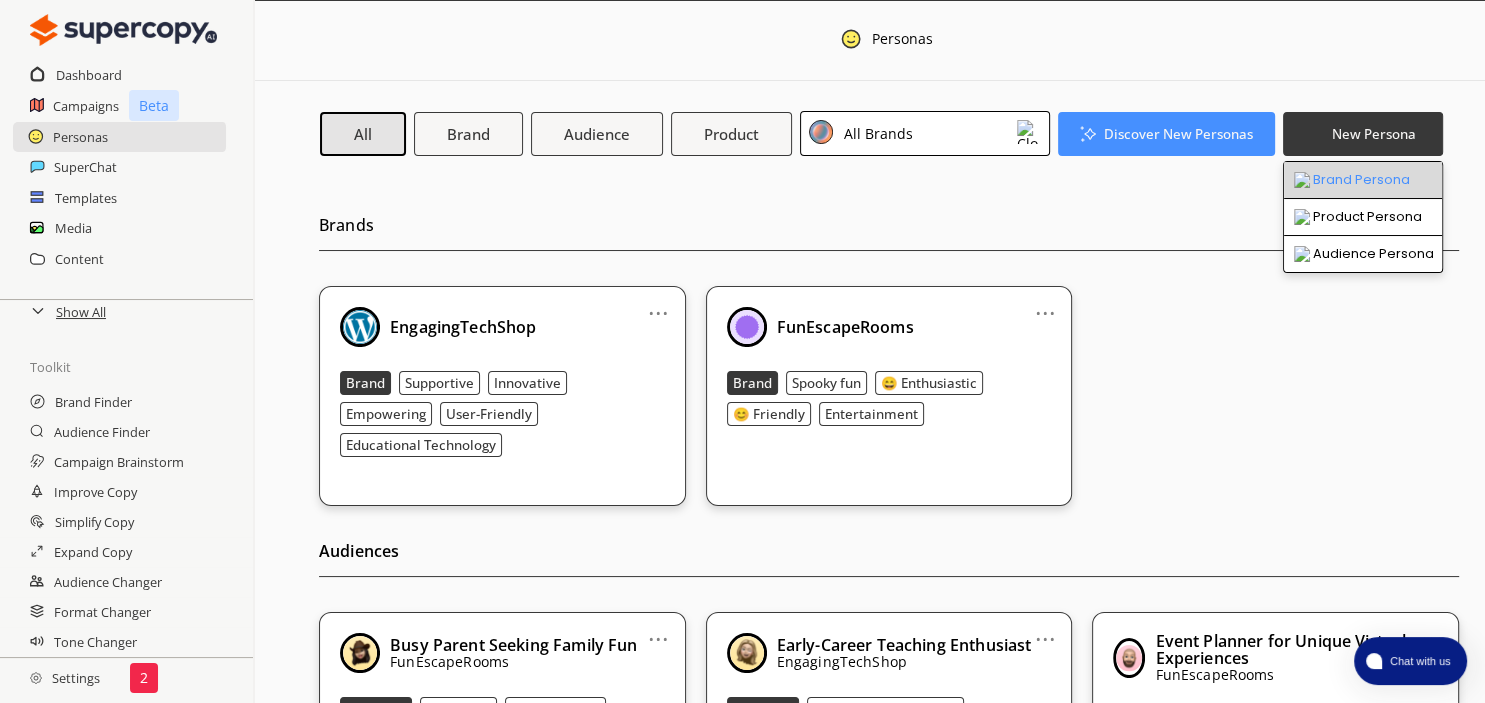 click on "Brand Persona" at bounding box center [1363, 180] 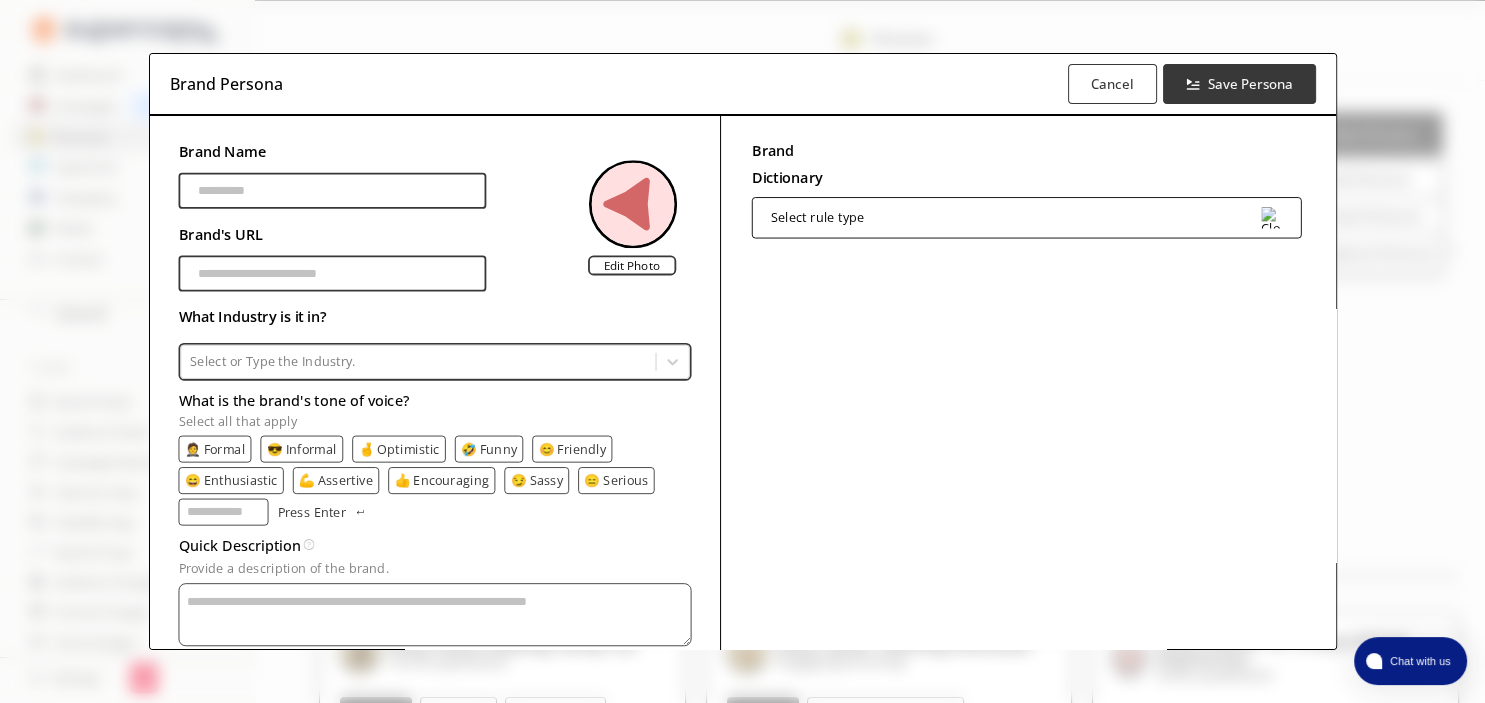 click on "Brand Name" at bounding box center [332, 190] 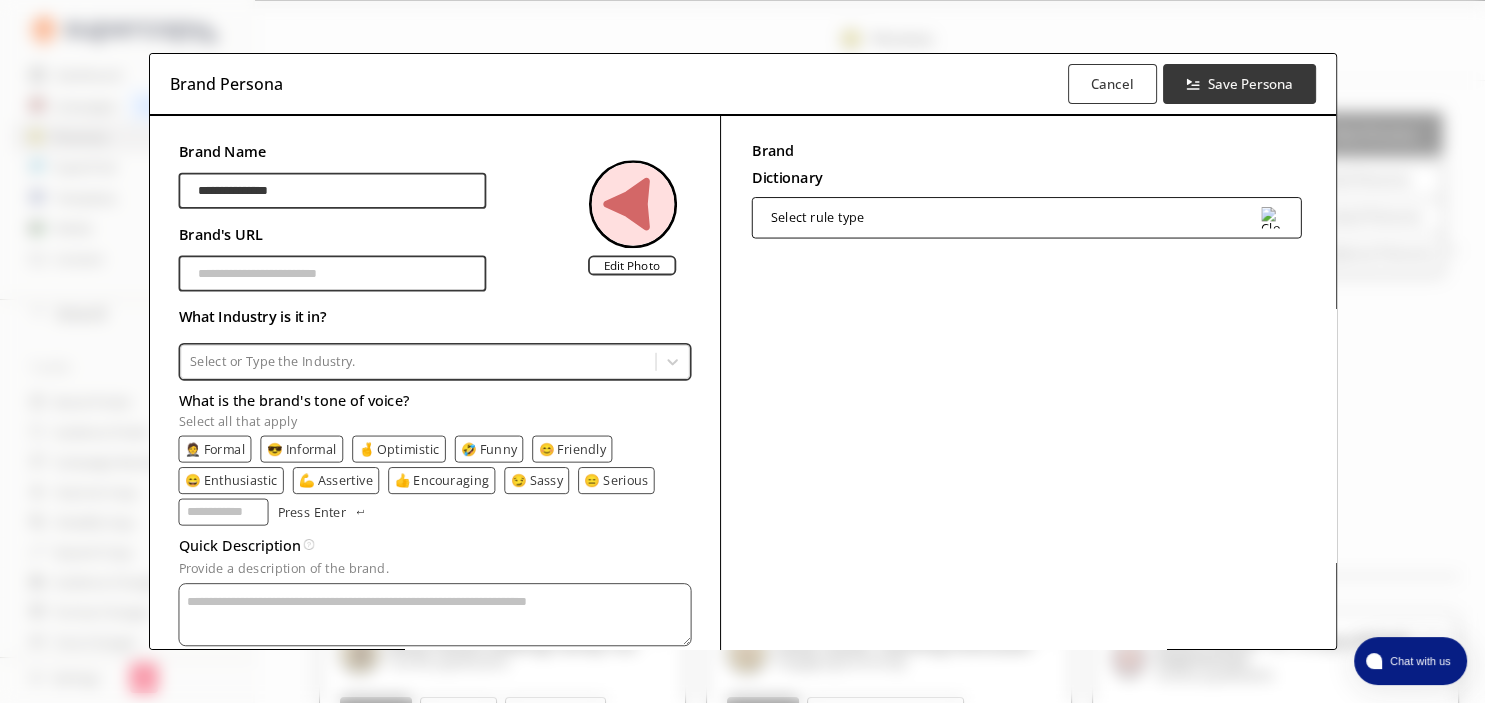 type on "**********" 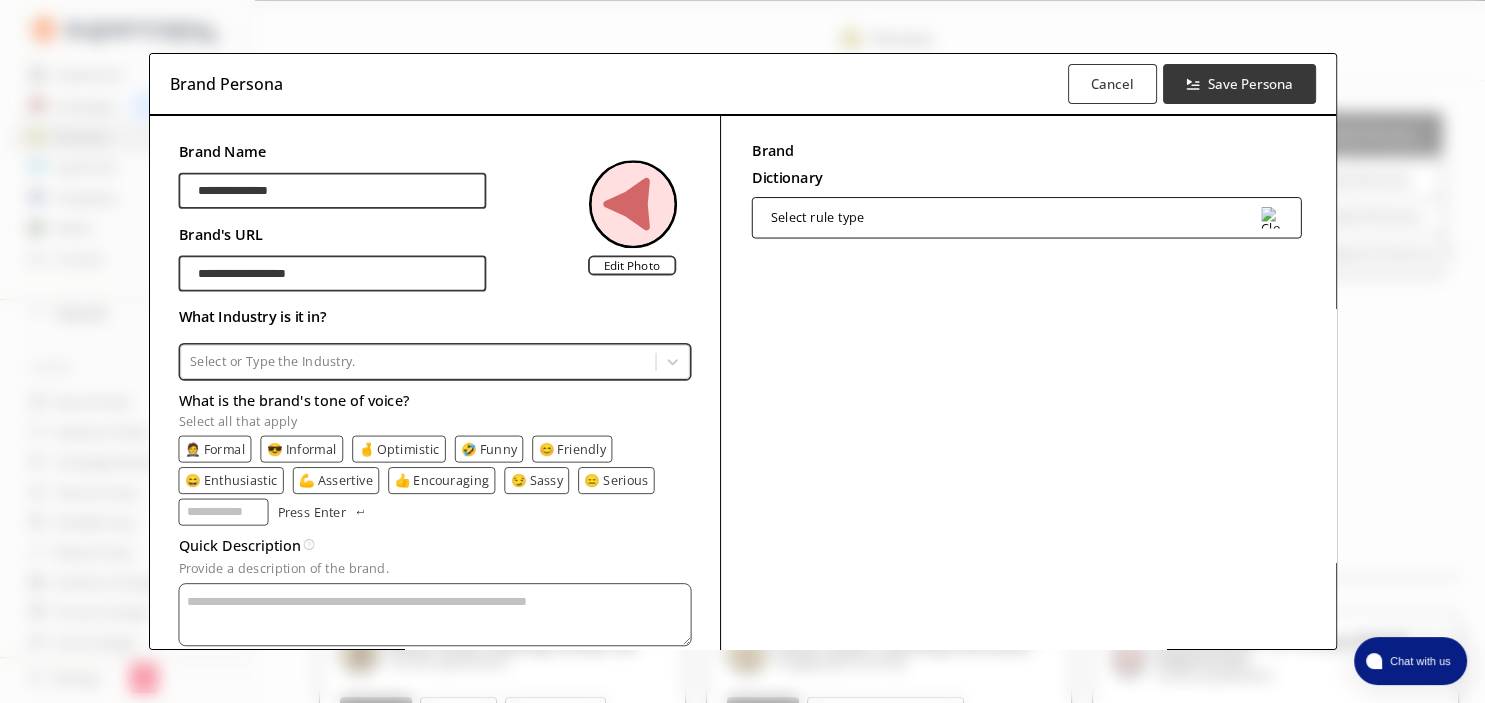 type on "**********" 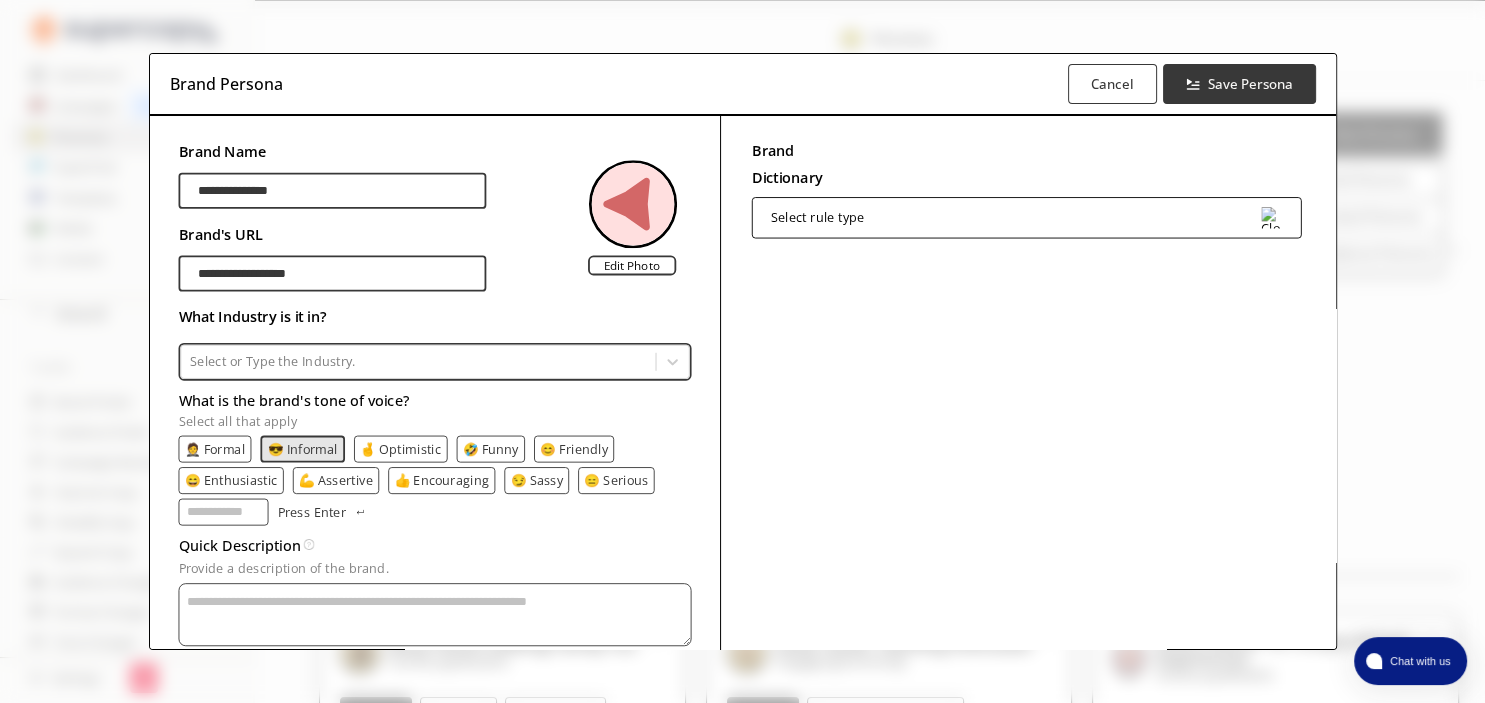 click on "🤣 Funny" at bounding box center (490, 448) 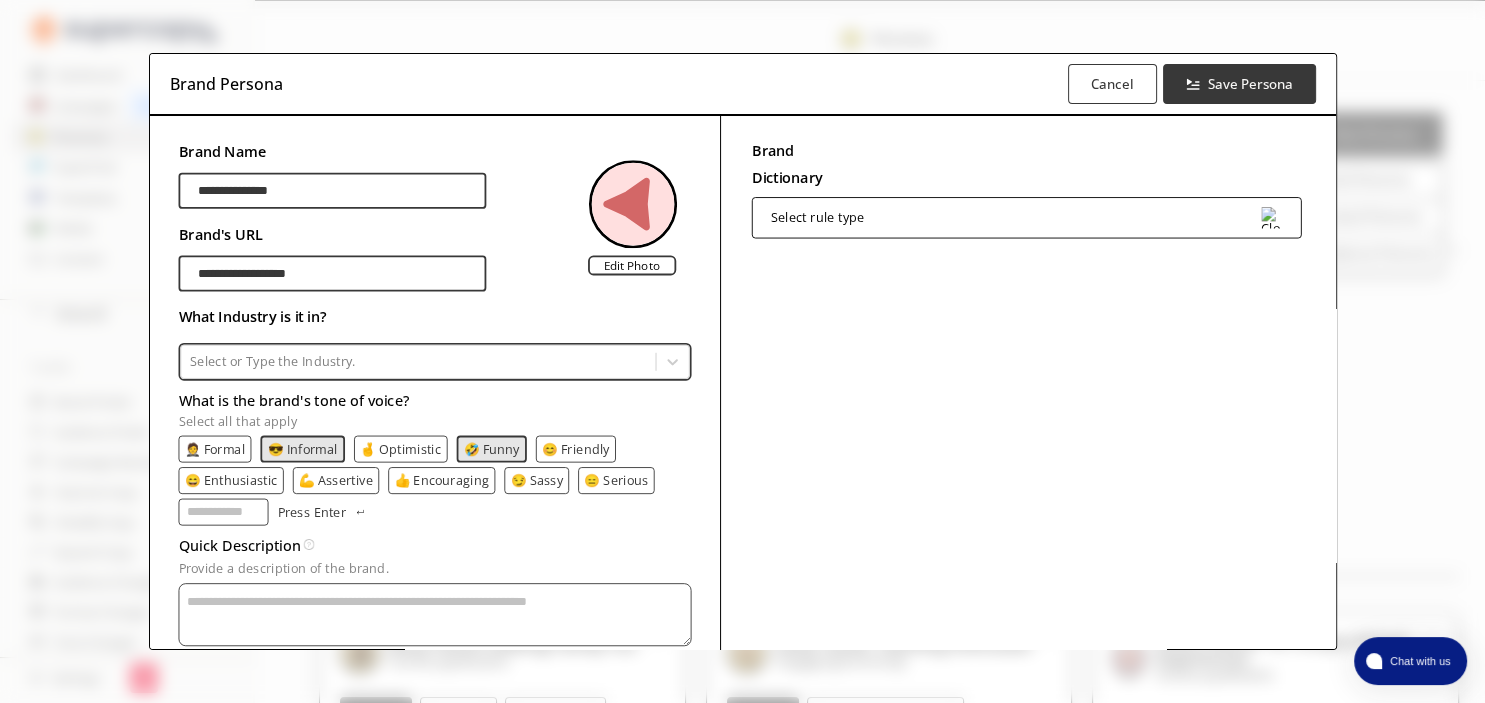 click on "😊 Friendly" at bounding box center (576, 448) 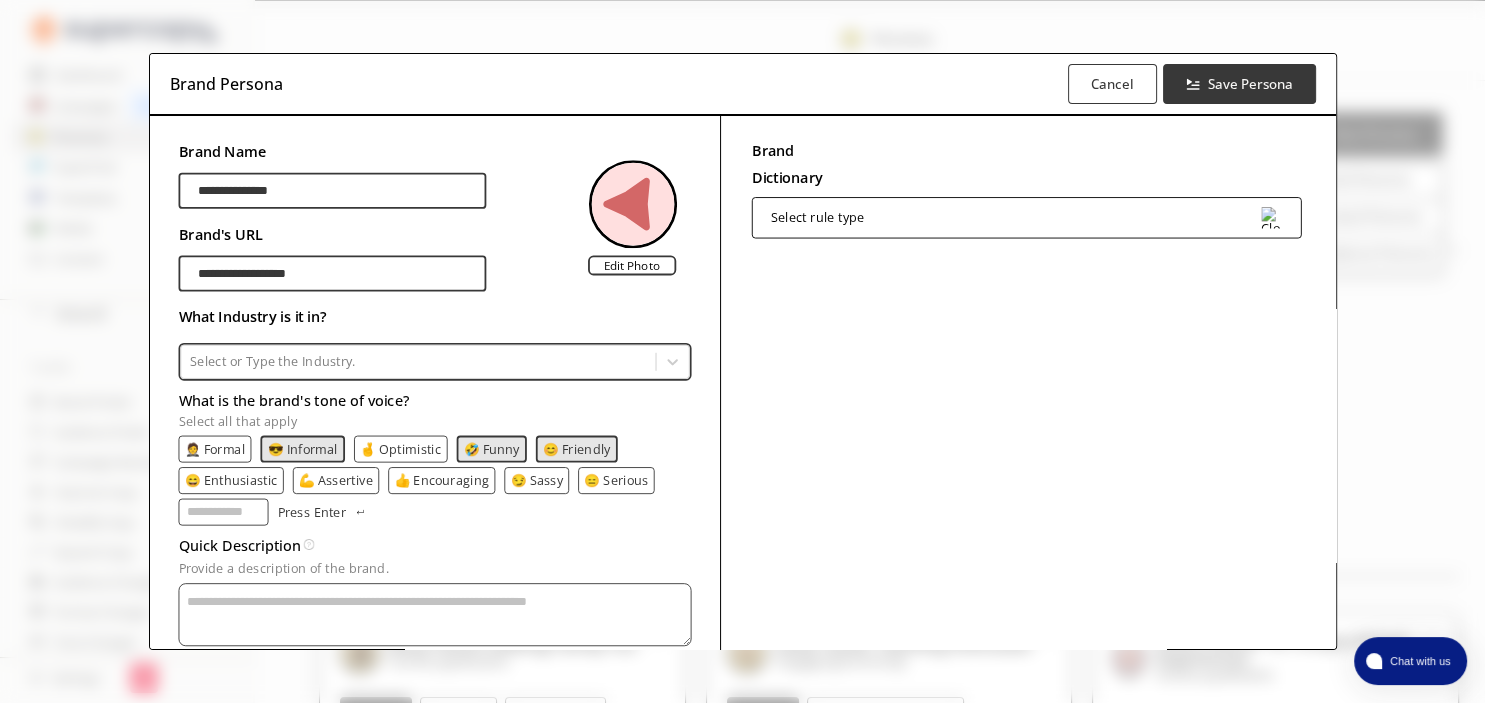 scroll, scrollTop: 168, scrollLeft: 0, axis: vertical 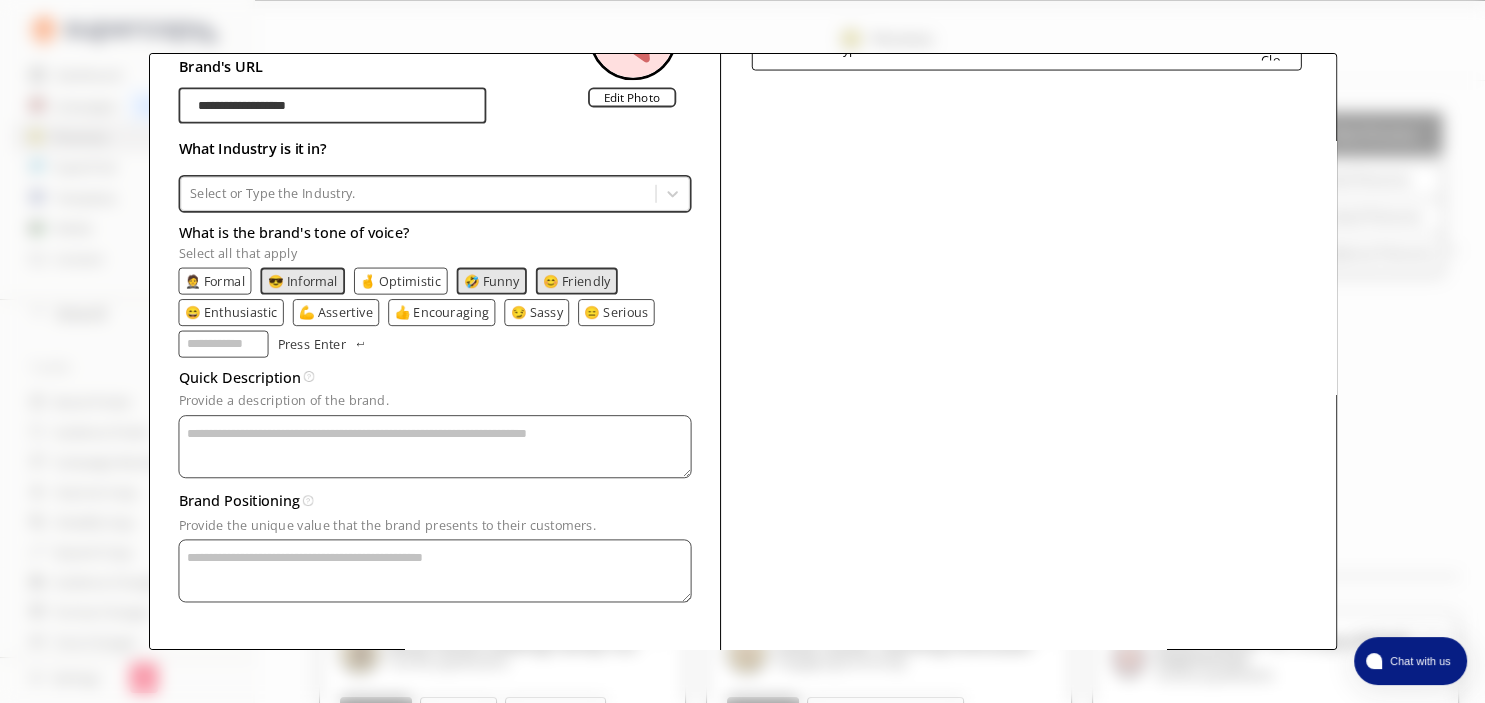 click on "Provide a description of the brand." at bounding box center (434, 446) 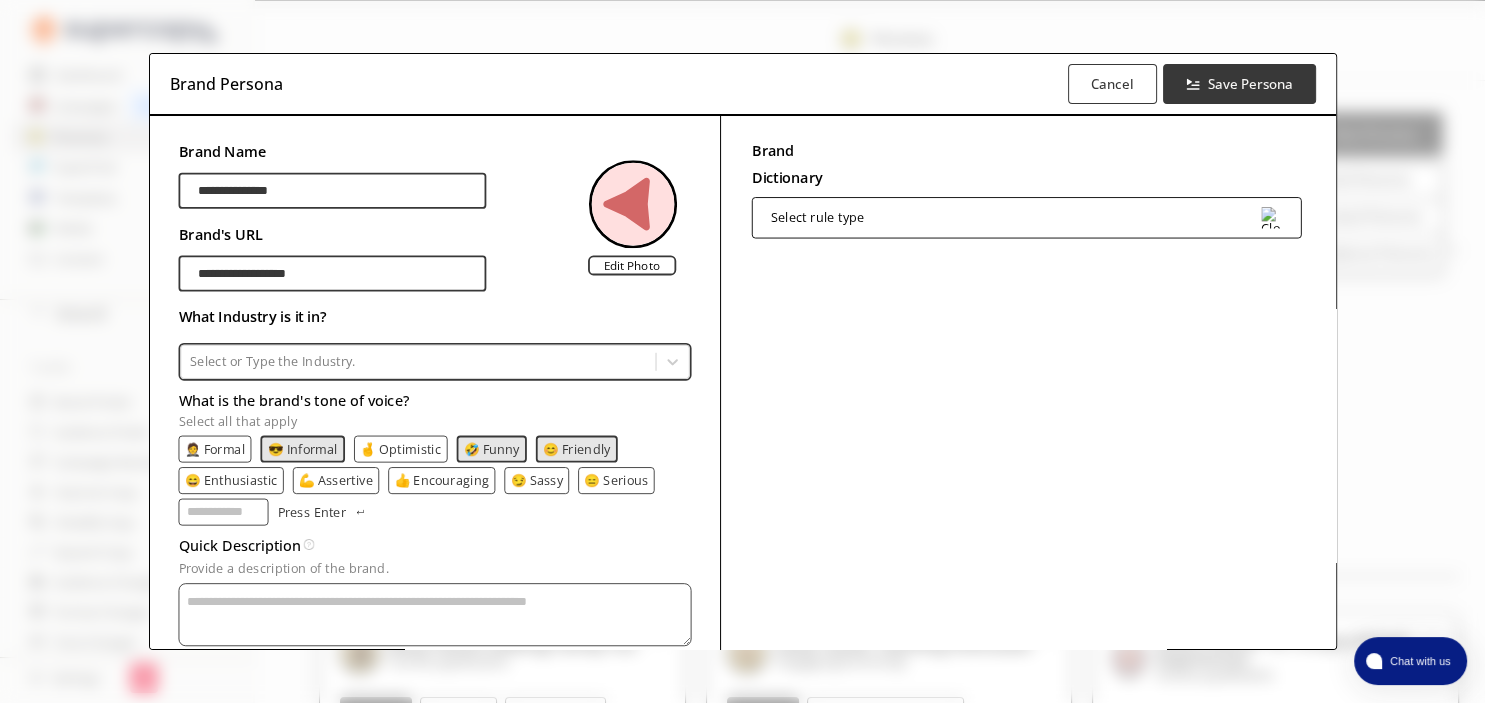 click on "Select rule type" at bounding box center (1026, 217) 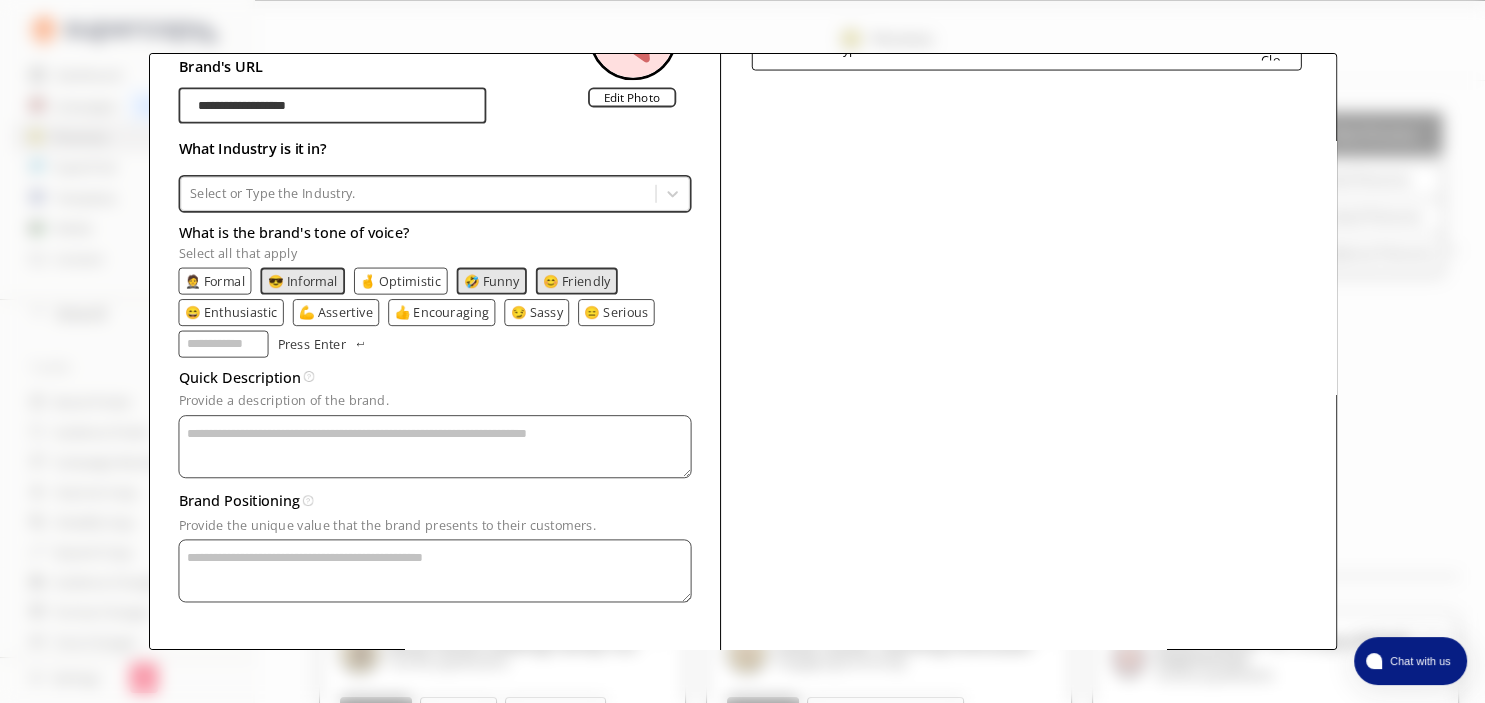 click on "Provide a description of the brand." at bounding box center (434, 446) 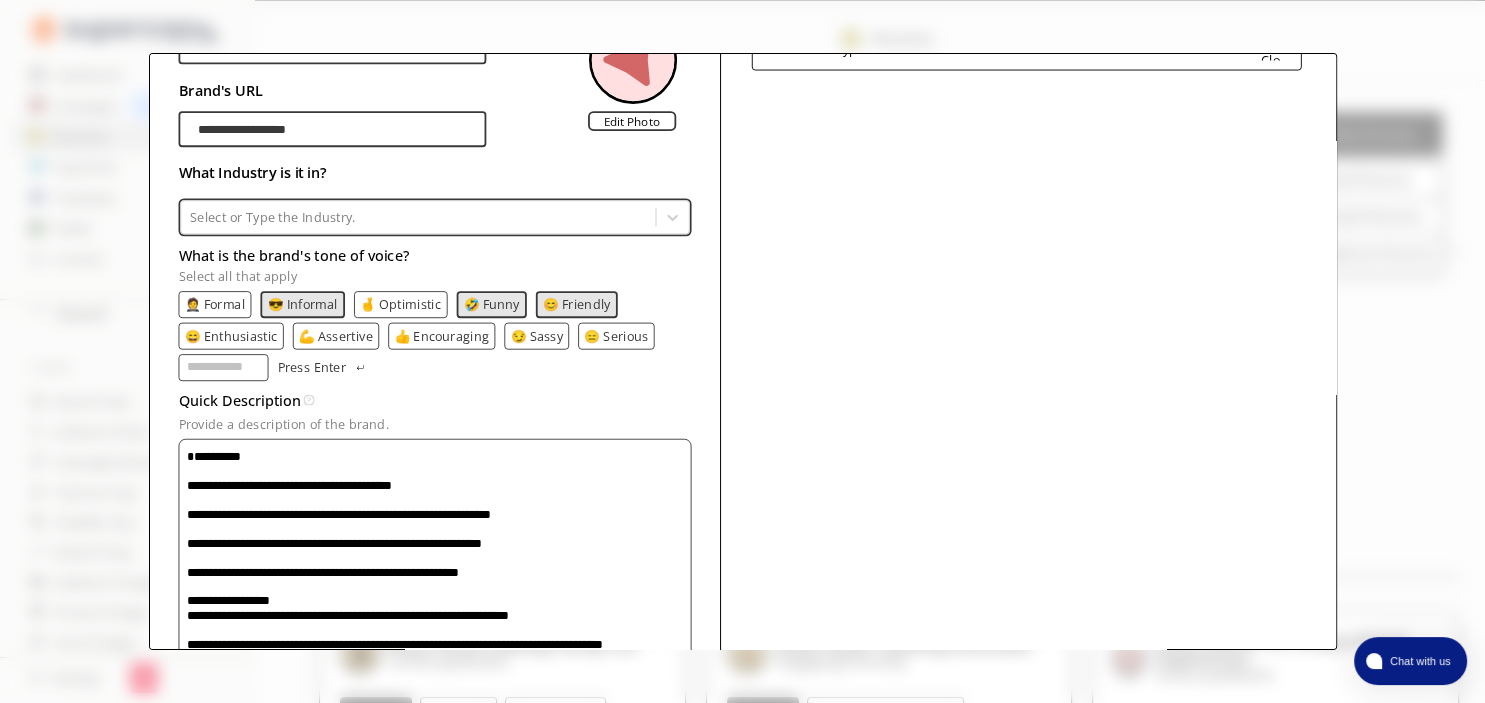 scroll, scrollTop: 676, scrollLeft: 0, axis: vertical 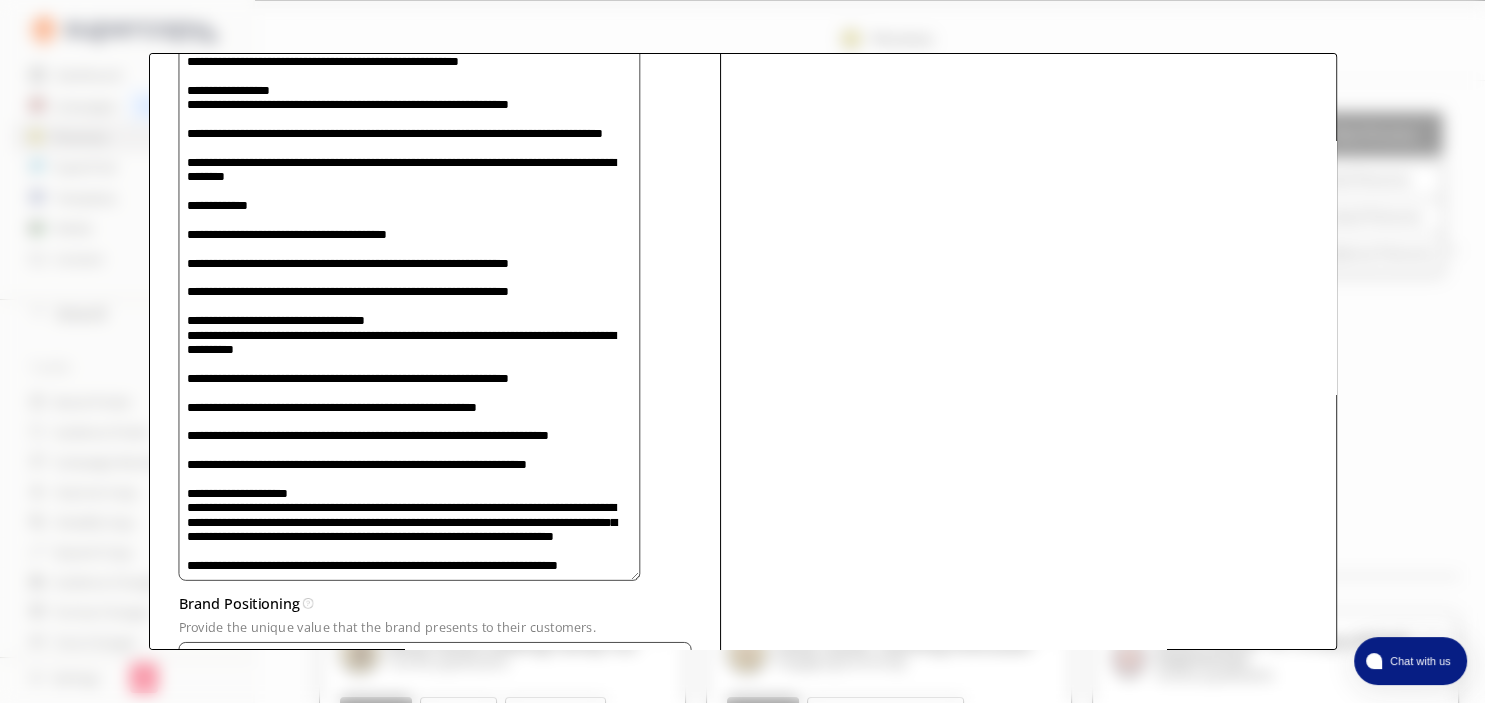 type on "**********" 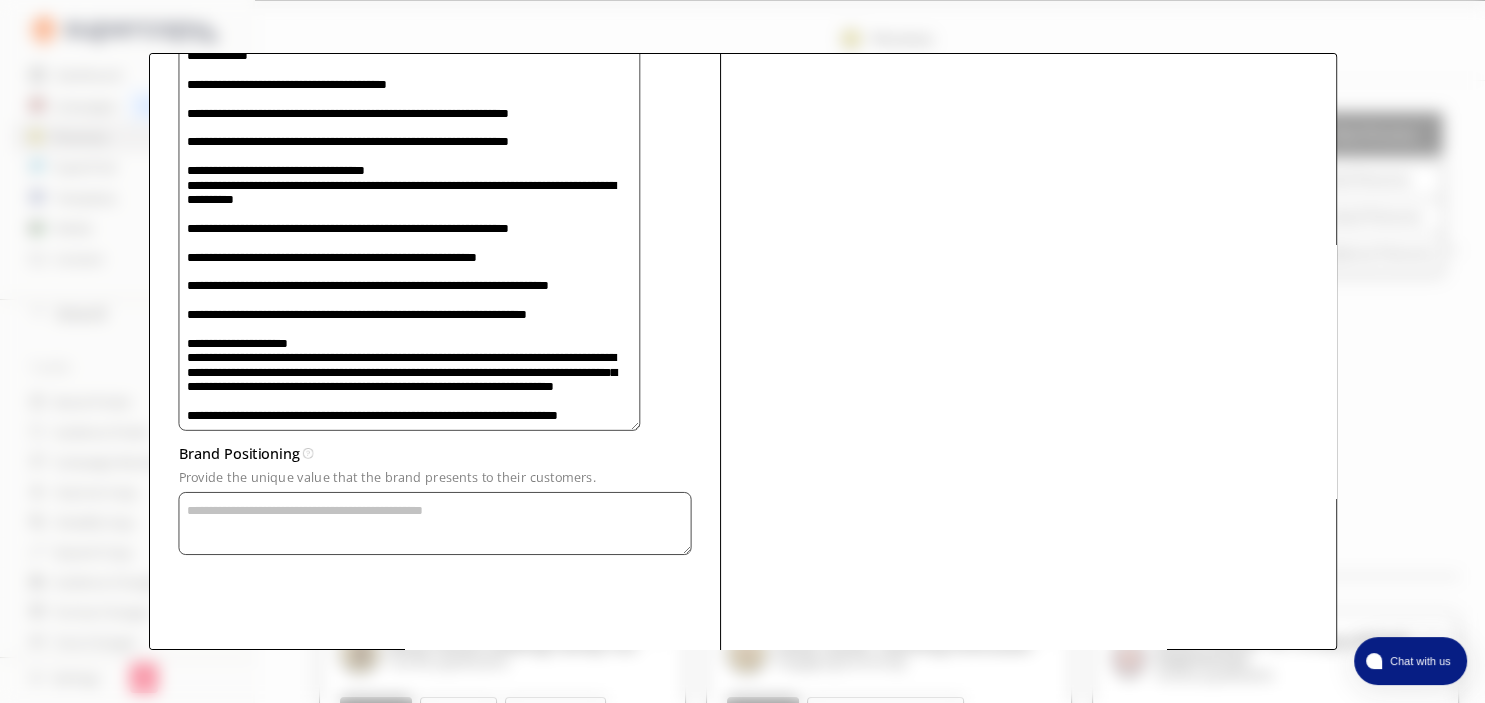 scroll, scrollTop: 904, scrollLeft: 0, axis: vertical 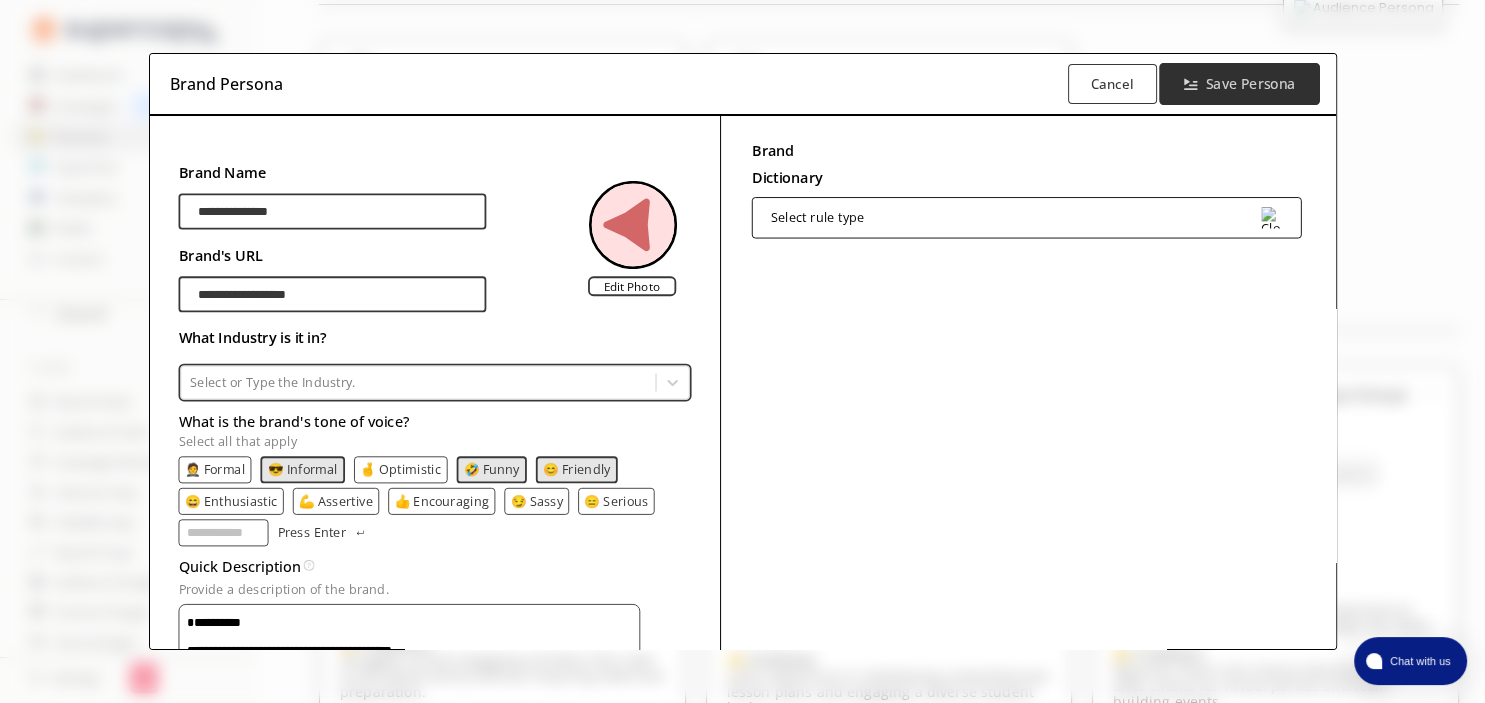type on "**********" 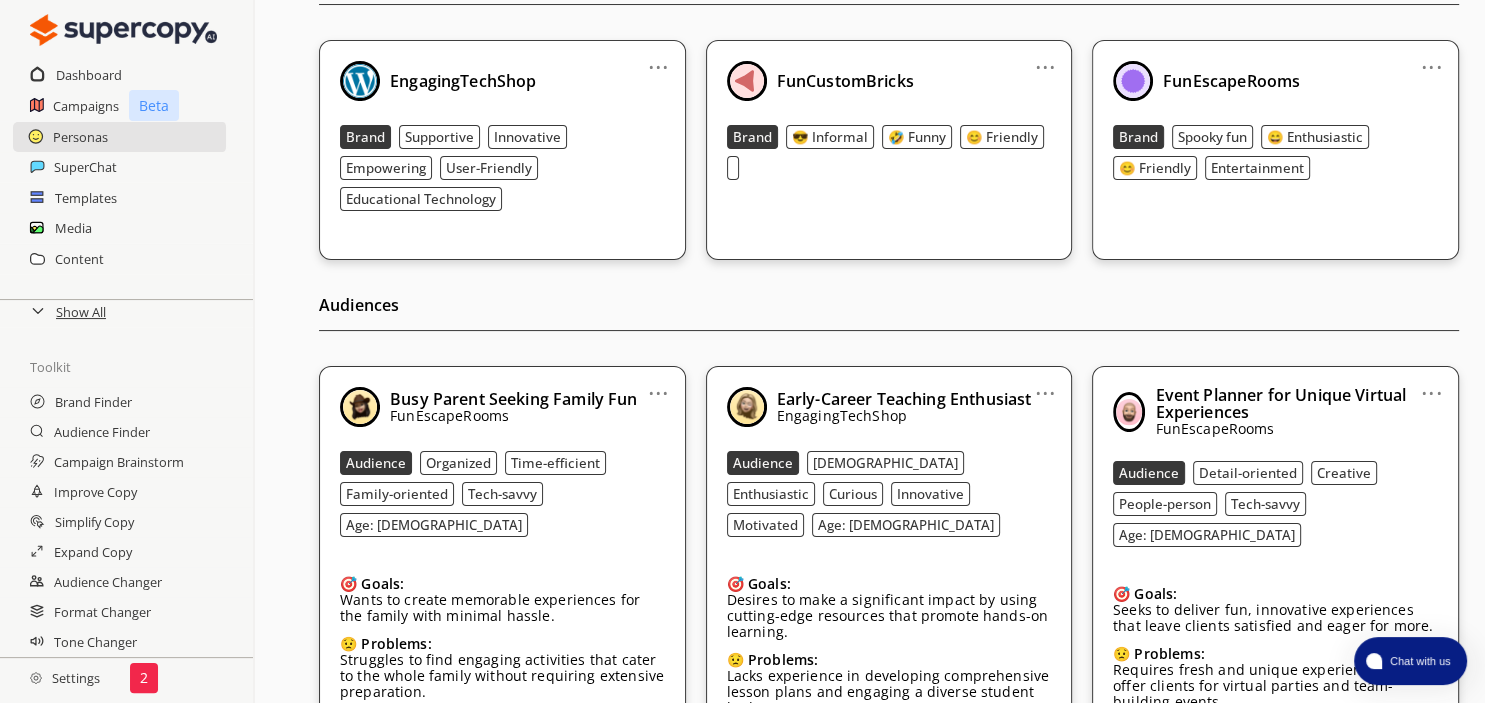 click on "...   FunCustomBricks Brand 😎 Informal 🤣 Funny 😊 Friendly" at bounding box center (889, 150) 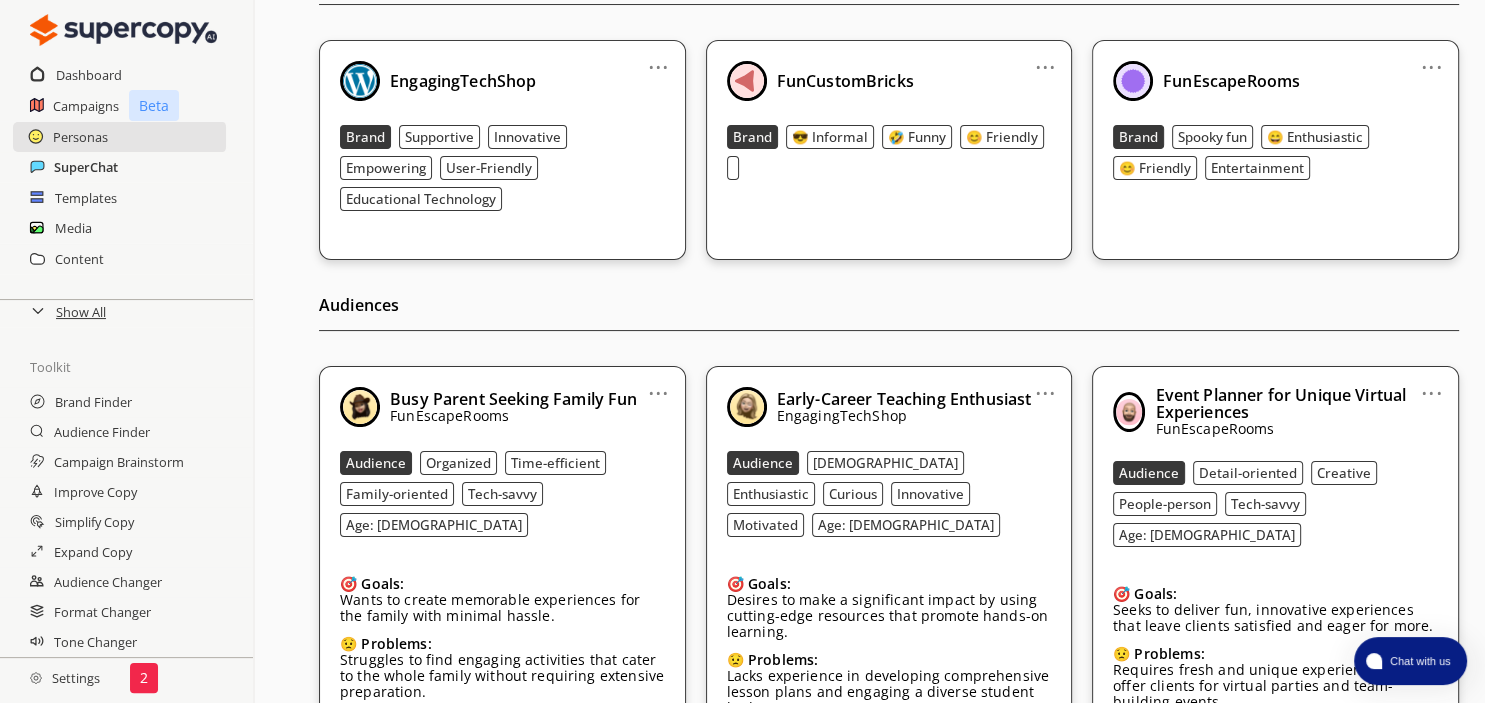 click on "SuperChat" at bounding box center (86, 167) 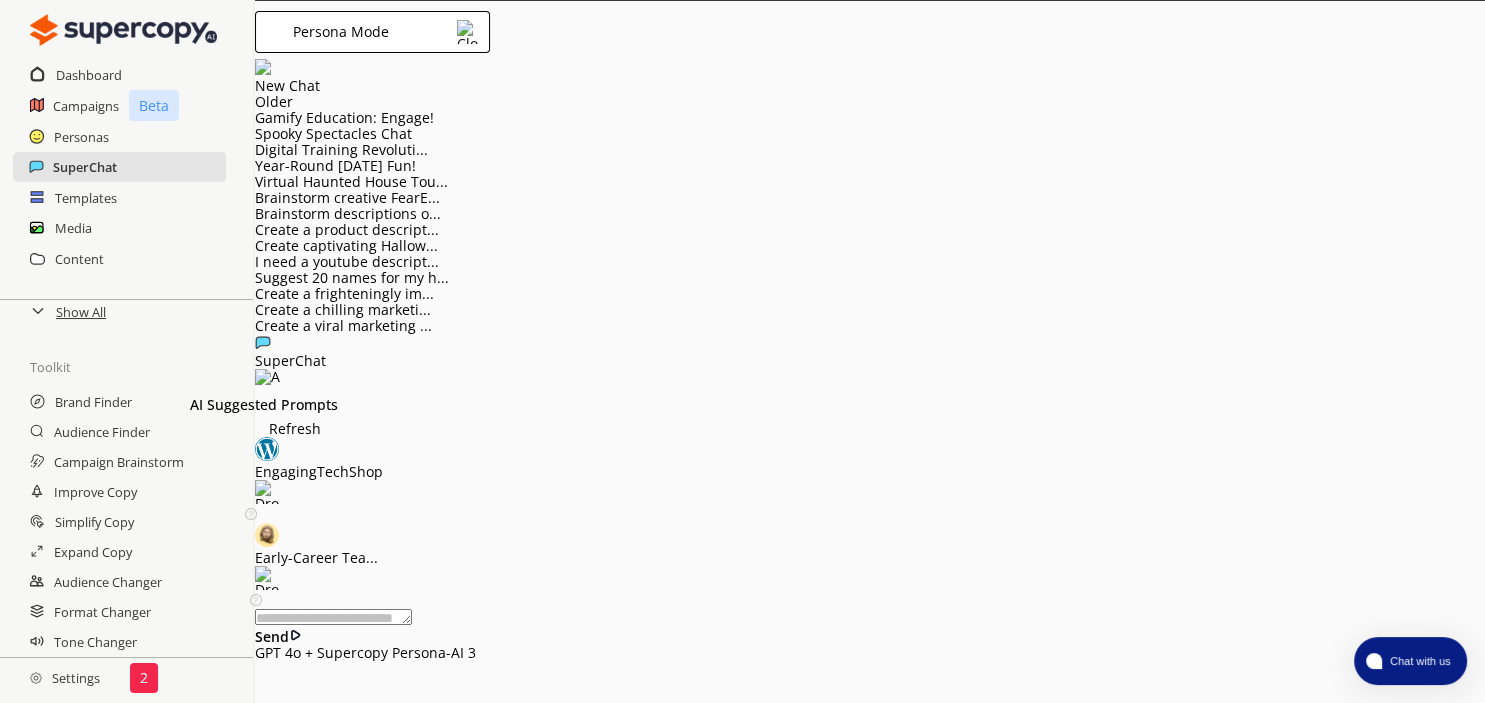 scroll, scrollTop: 0, scrollLeft: 0, axis: both 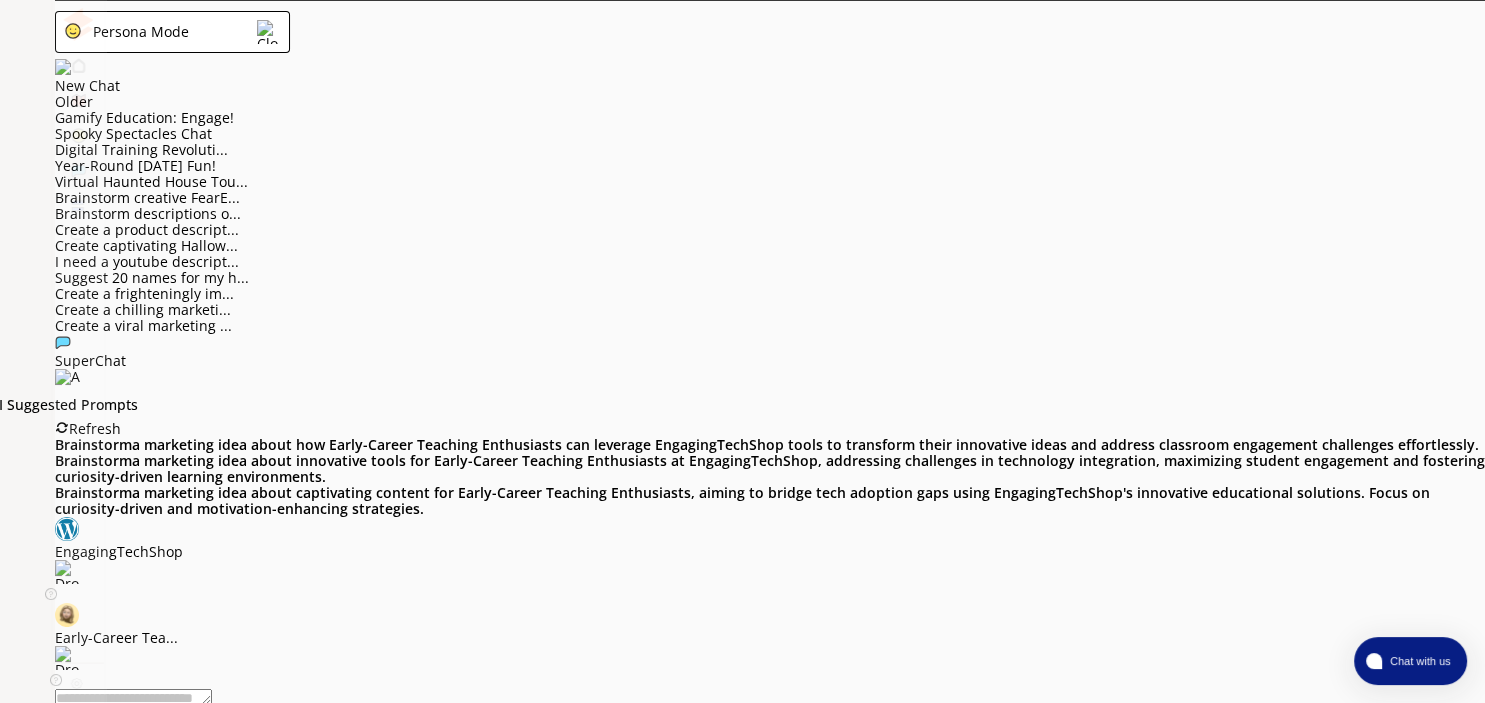 click at bounding box center (67, 572) 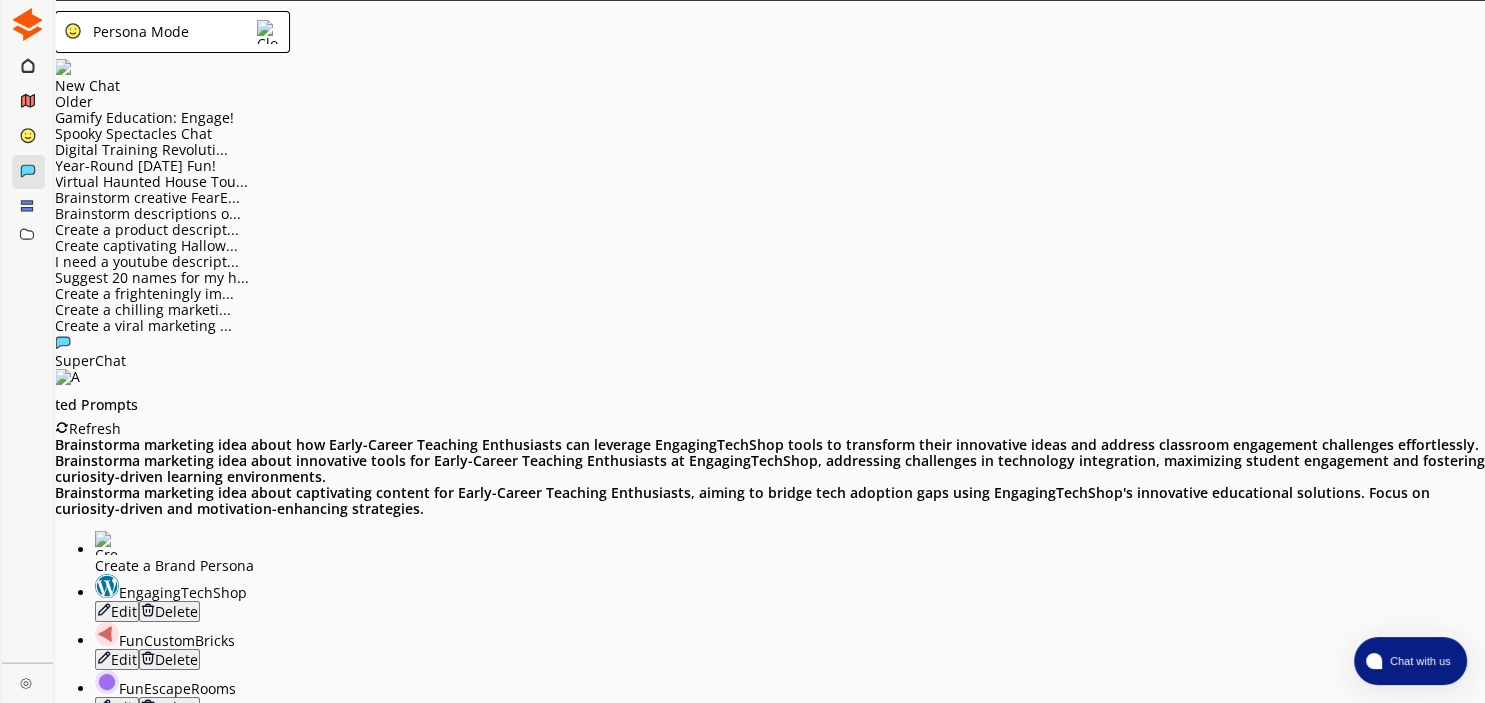click on "FunCustomBricks Edit Delete" at bounding box center (790, 646) 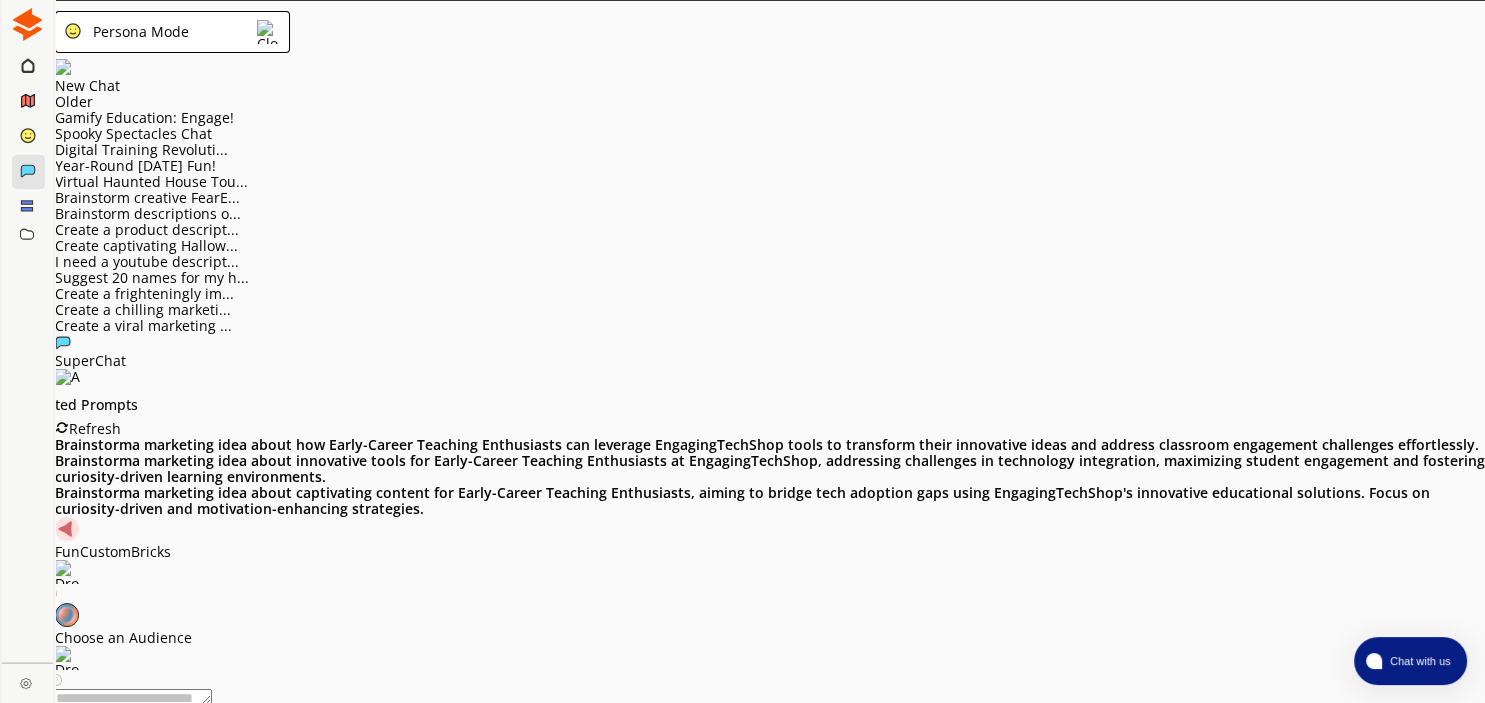 click on "Choose an Audience" at bounding box center (770, 638) 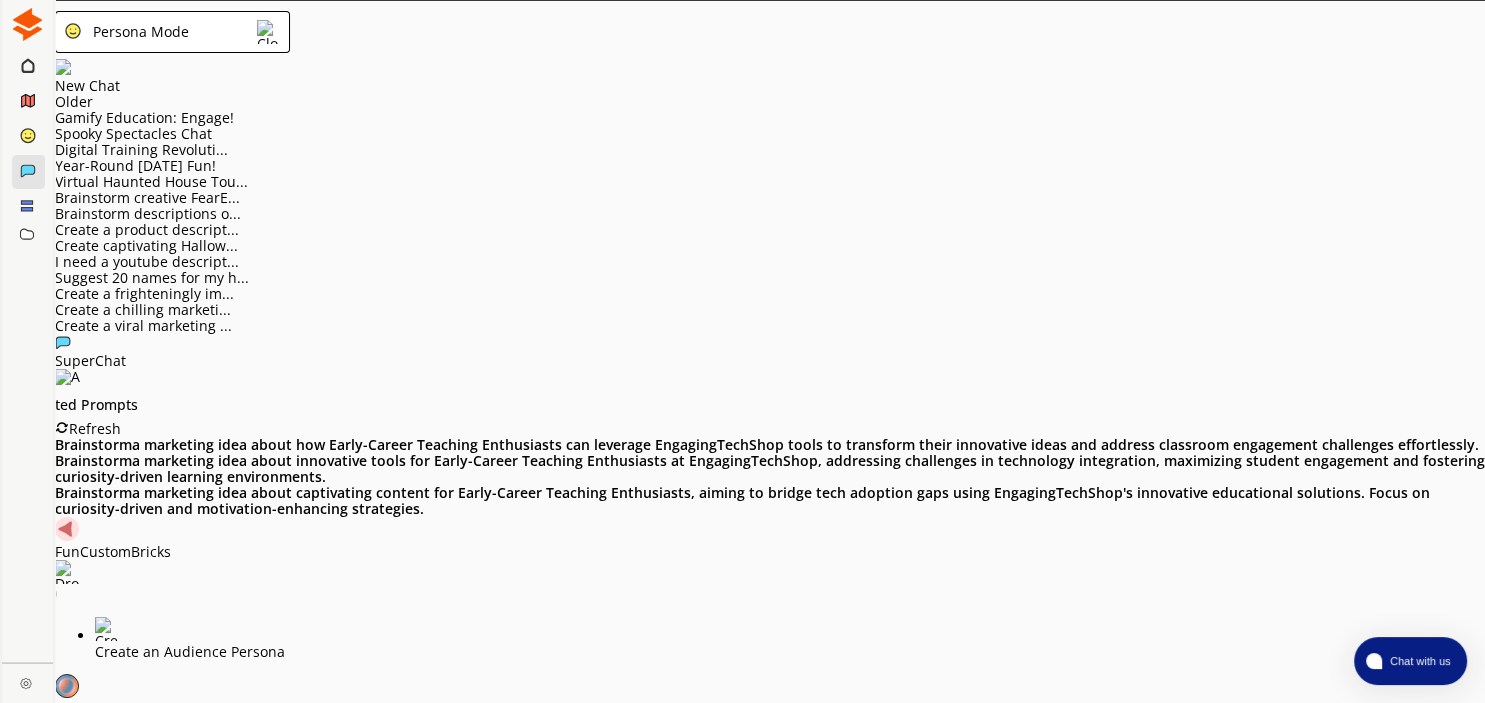 click on "Choose an Audience" at bounding box center (770, 695) 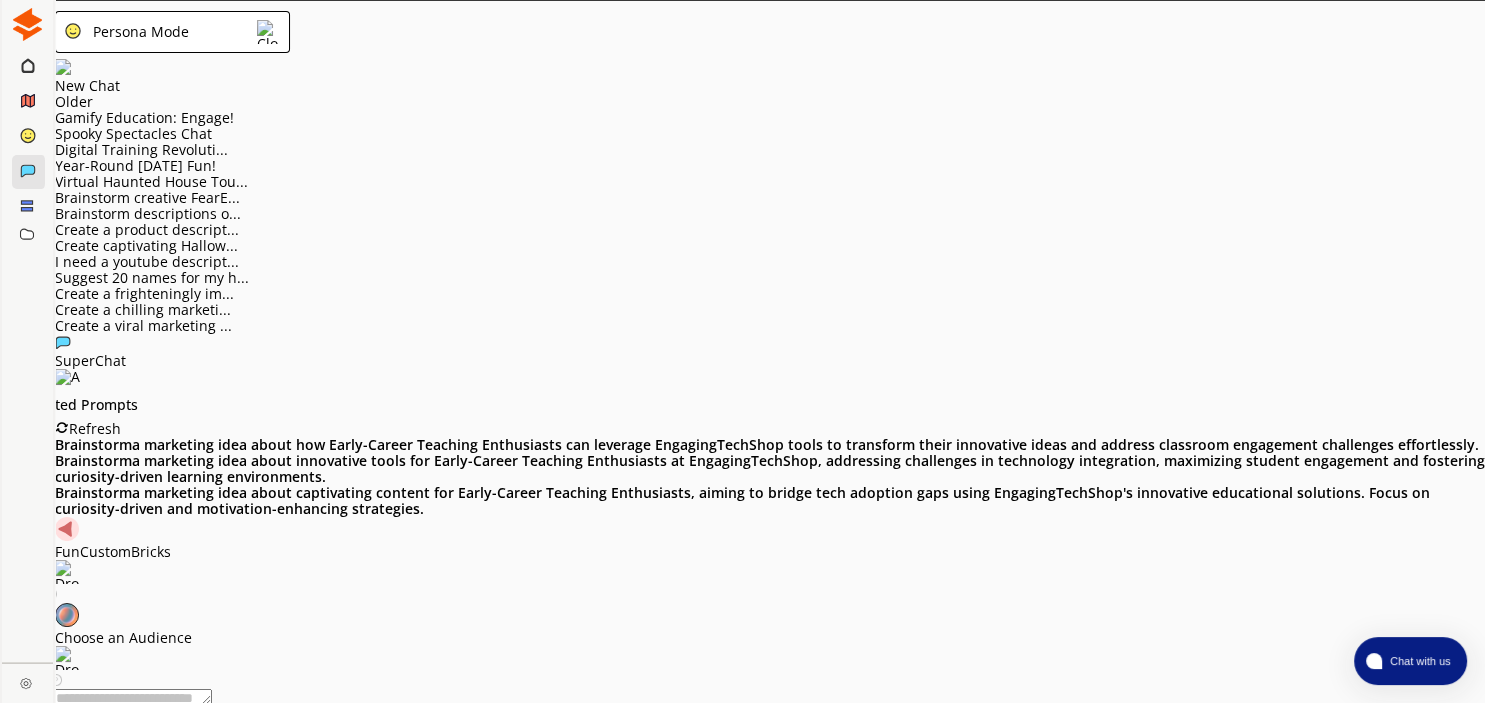 click on "Choose an Audience" at bounding box center (770, 624) 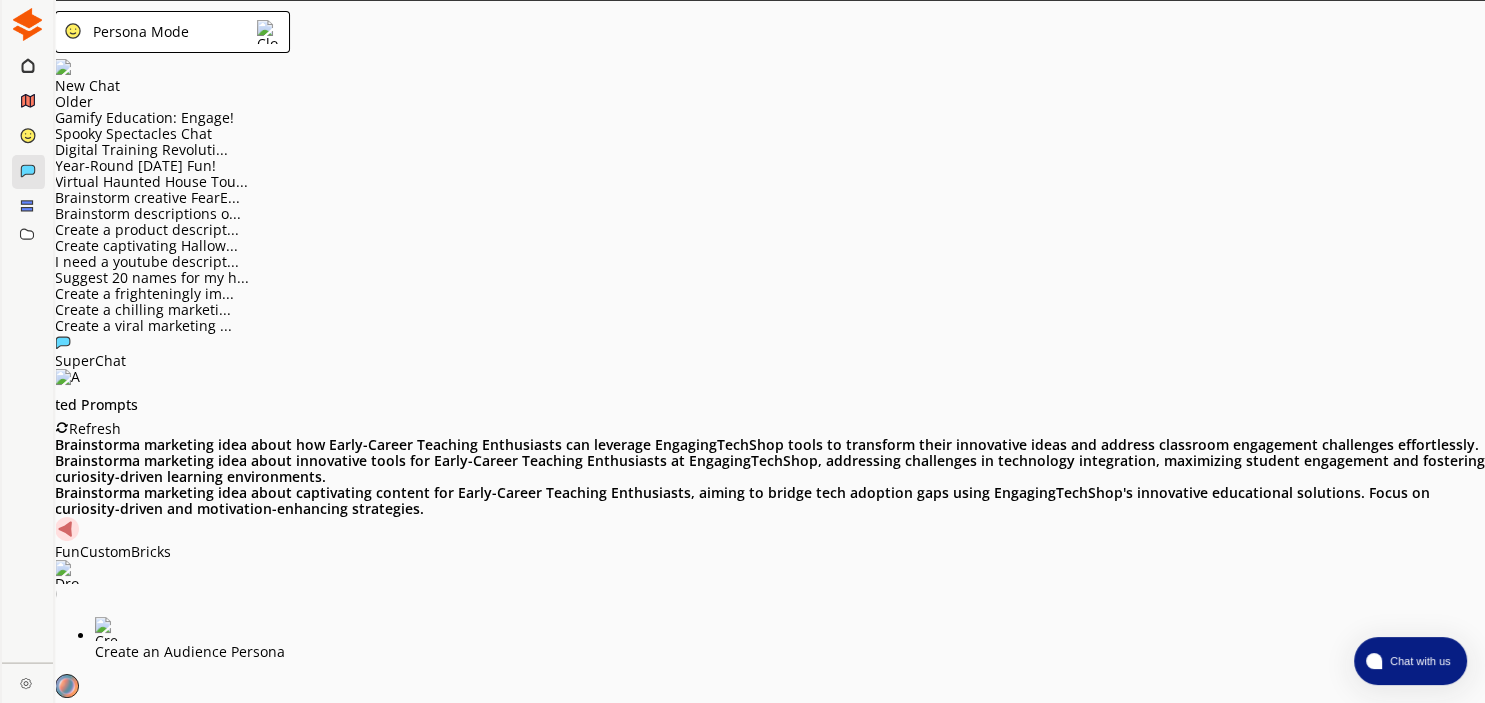 click on "Create an Audience Persona" at bounding box center (790, 652) 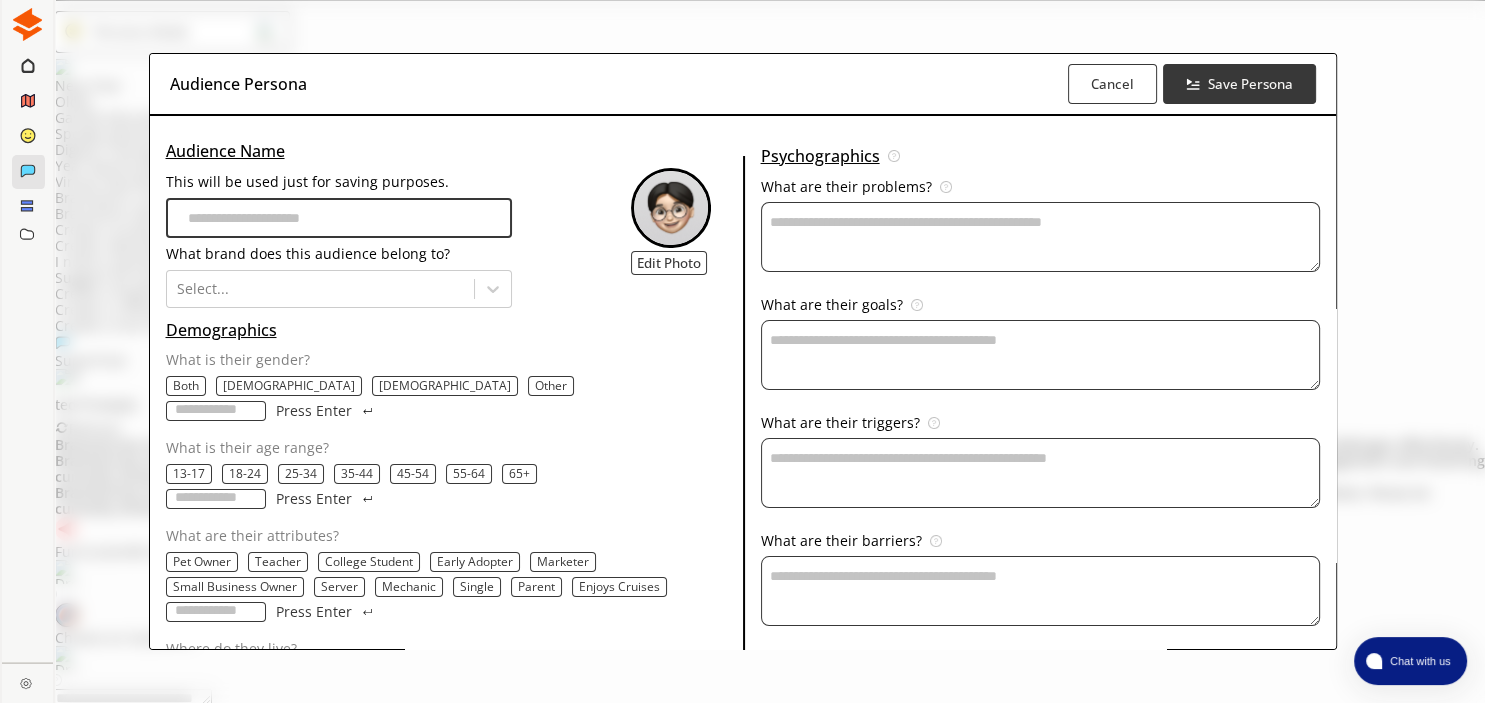 click on "This will be used just for saving purposes." at bounding box center (339, 218) 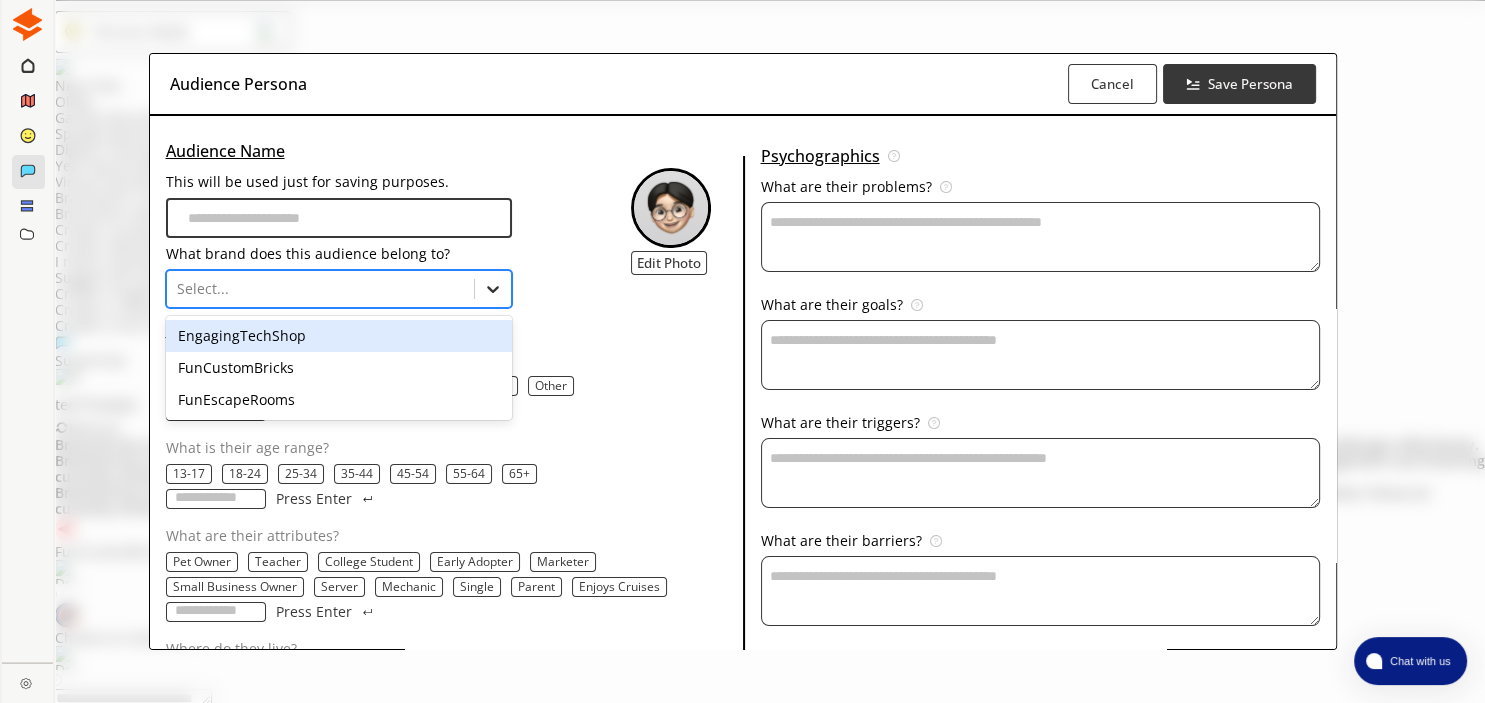 click 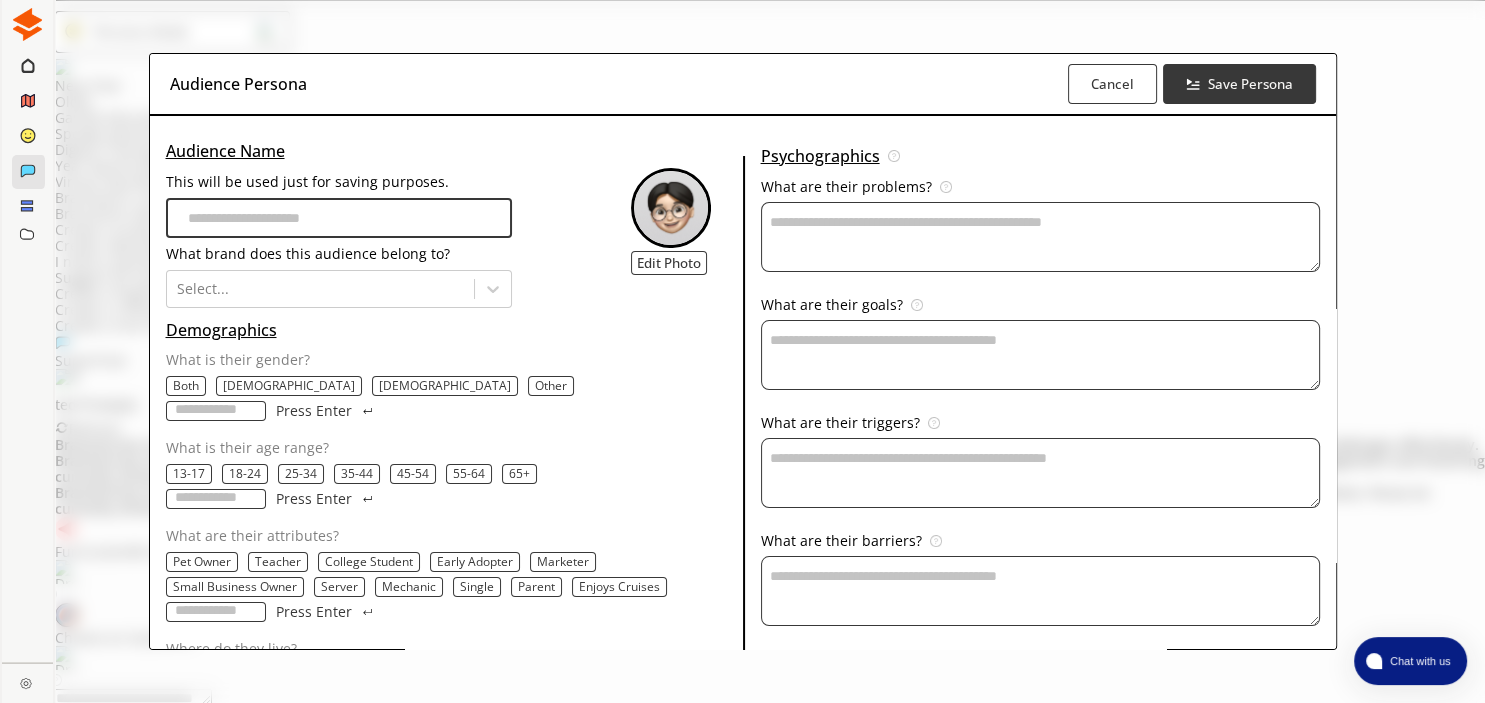 click on "This will be used just for saving purposes." at bounding box center [339, 218] 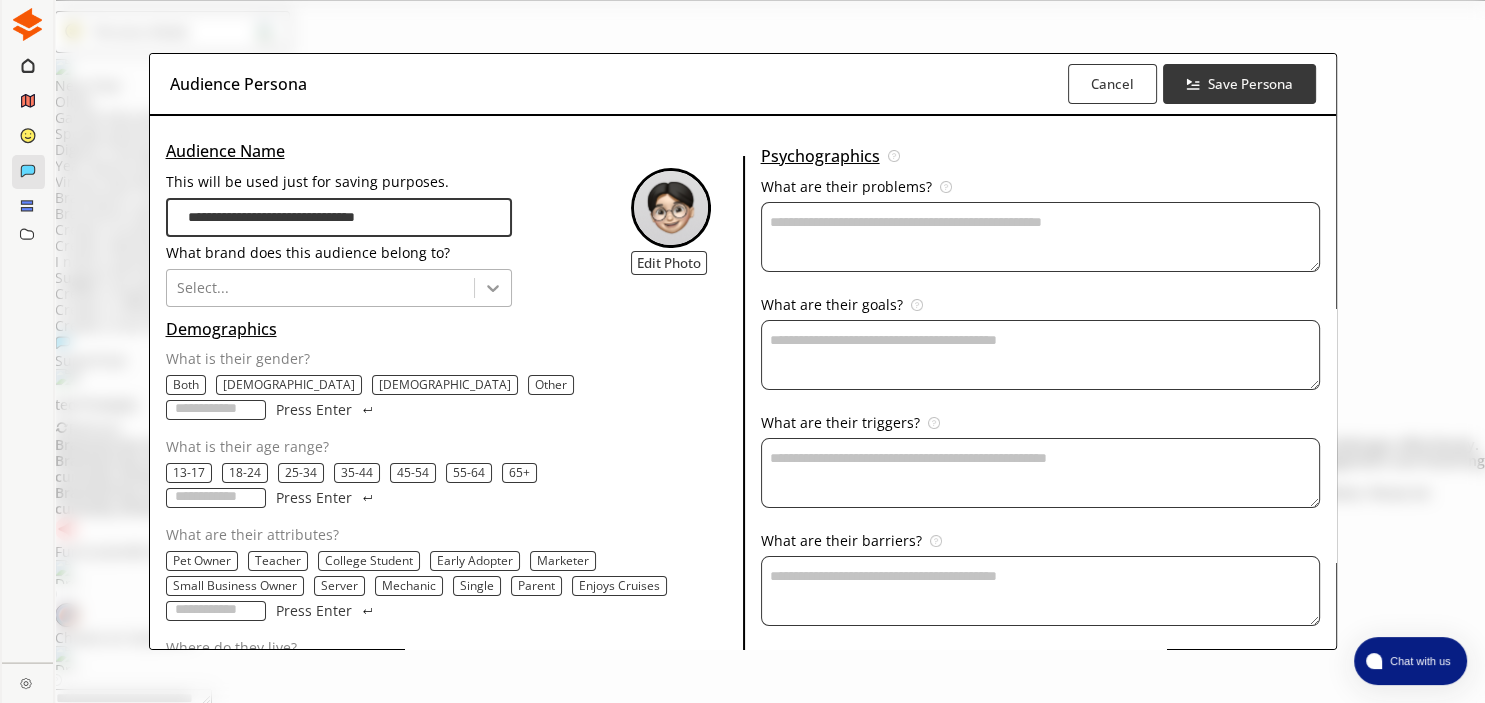 type on "**********" 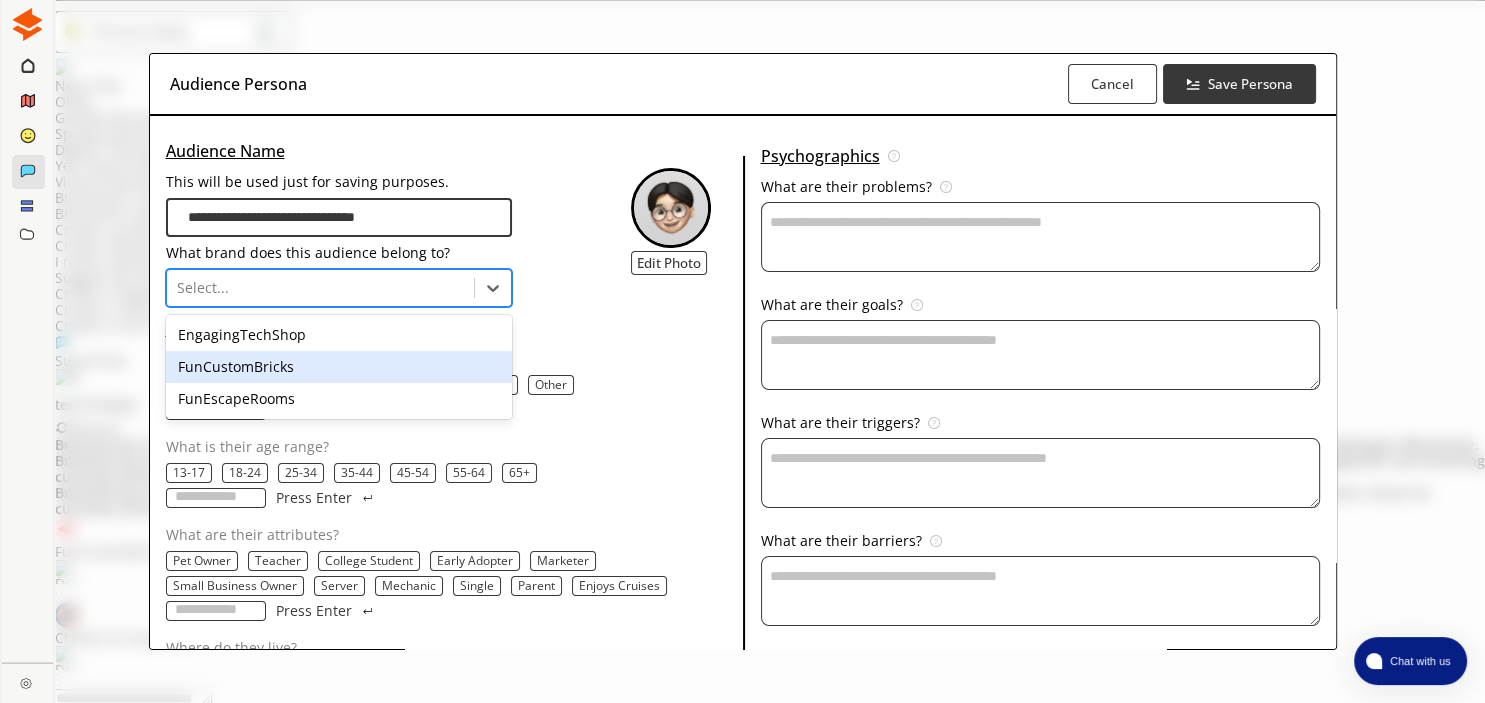 click on "FunCustomBricks" at bounding box center [339, 367] 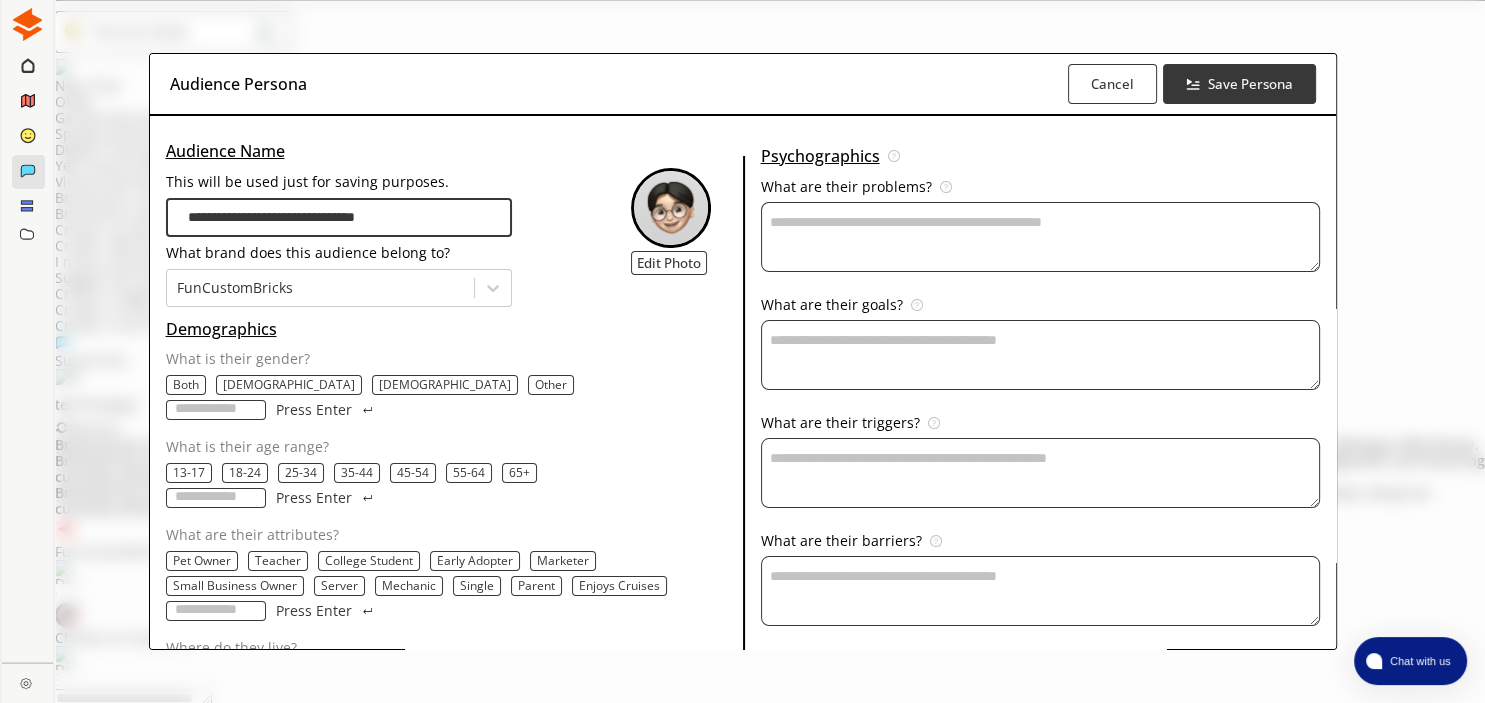 click on "[DEMOGRAPHIC_DATA]" at bounding box center [289, 385] 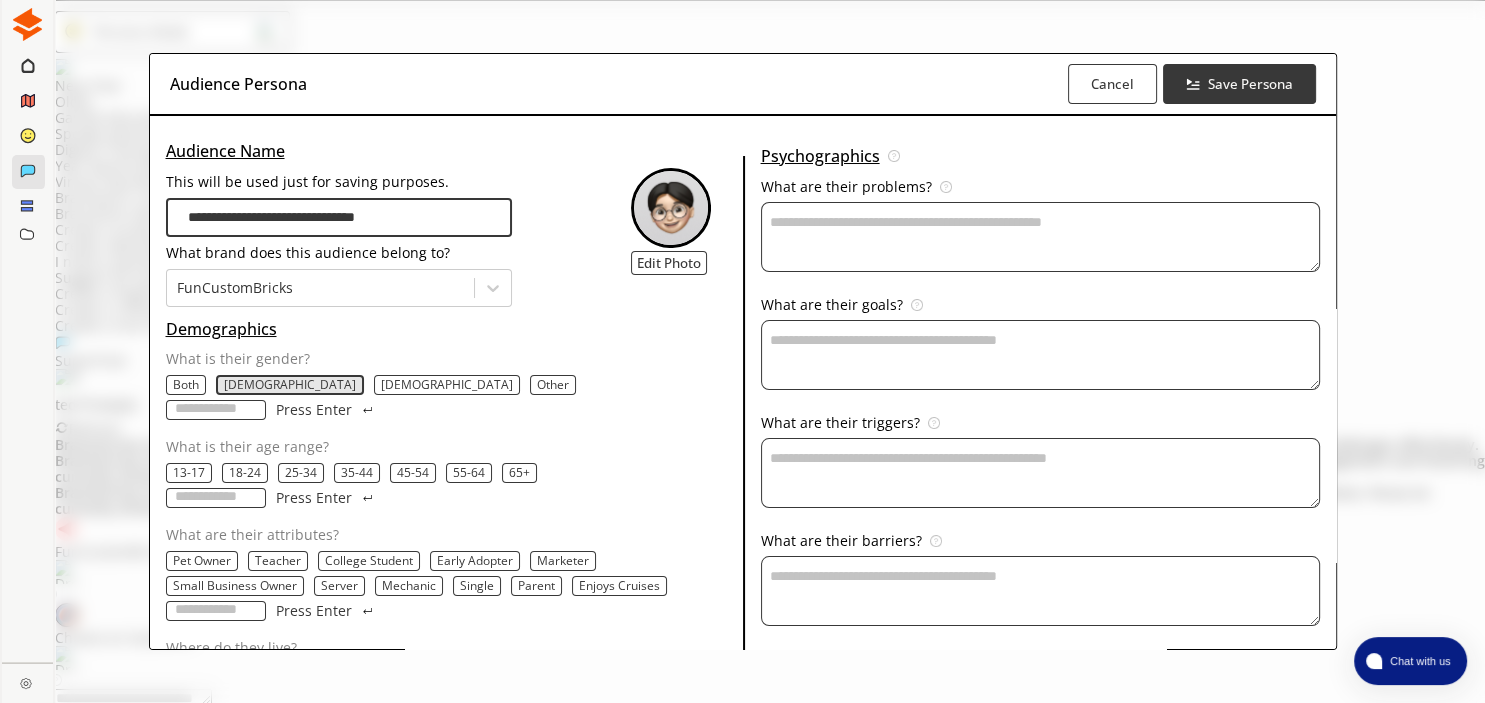 click on "25-34" at bounding box center (301, 473) 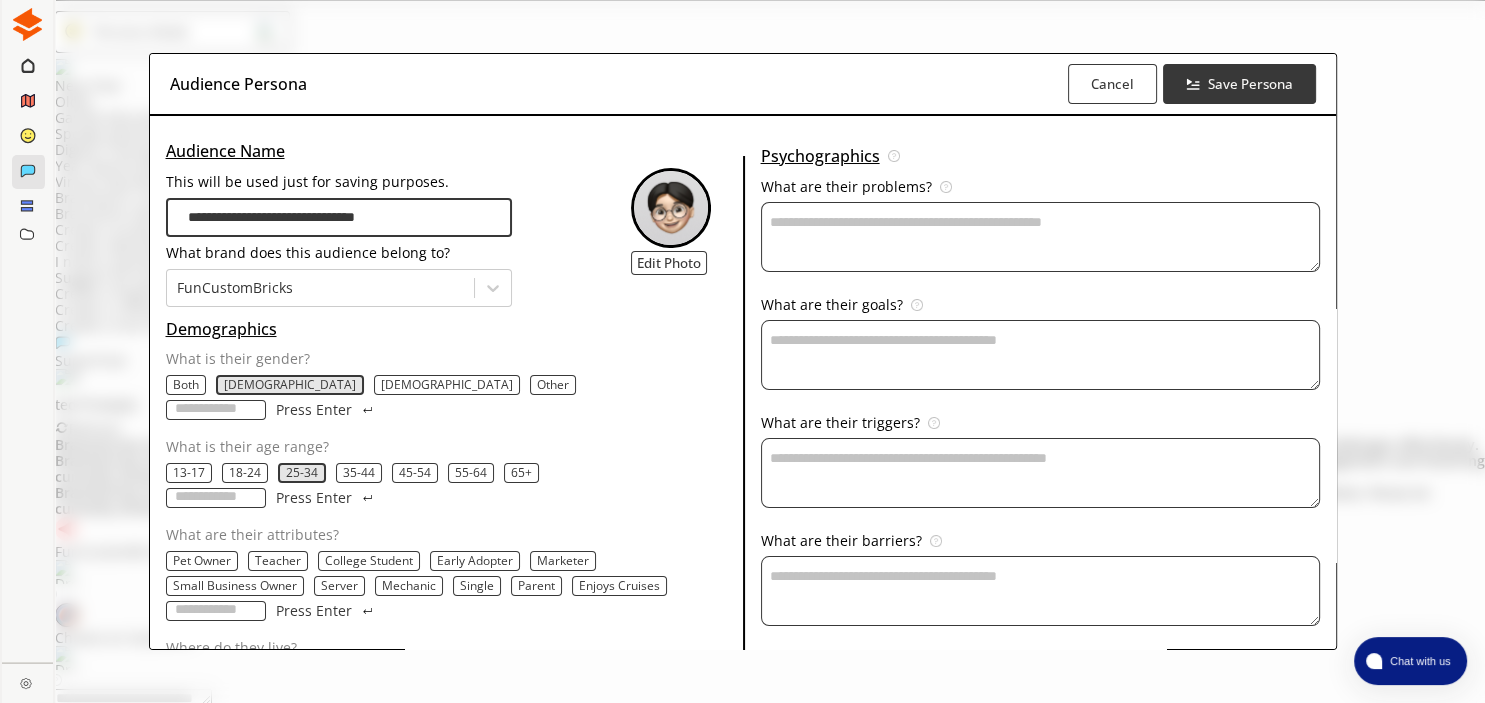 click on "35-44" at bounding box center [359, 473] 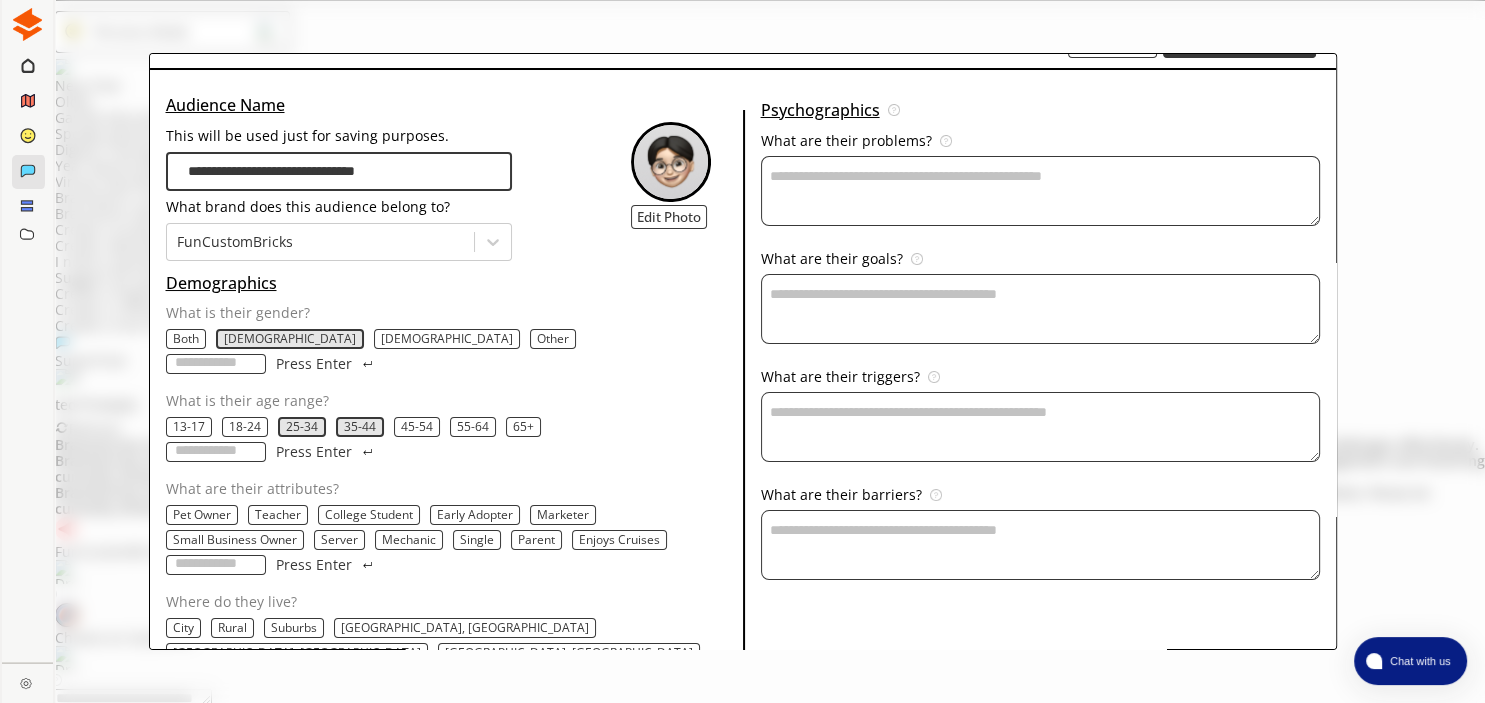 scroll, scrollTop: 78, scrollLeft: 0, axis: vertical 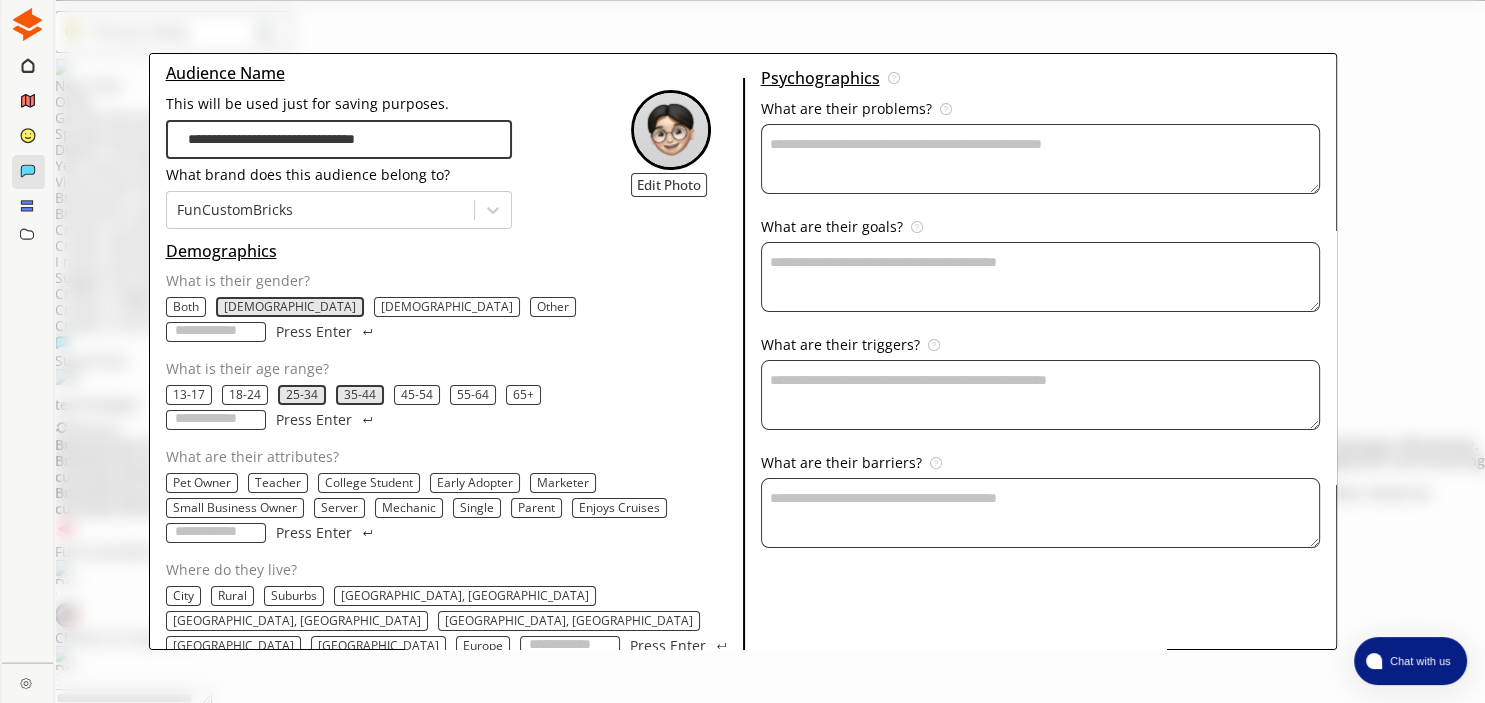 click on "Early Adopter" at bounding box center (475, 483) 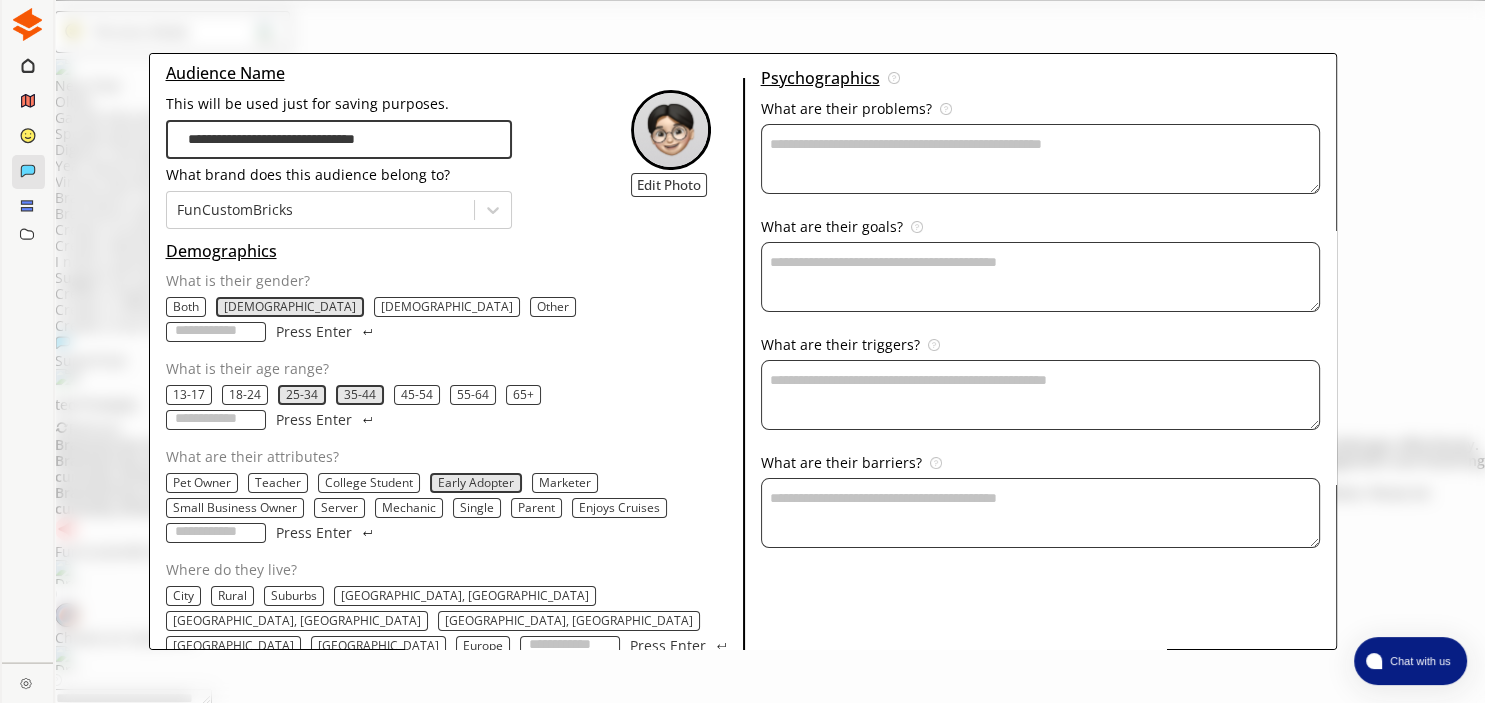 click on "What are their attributes?" at bounding box center [216, 533] 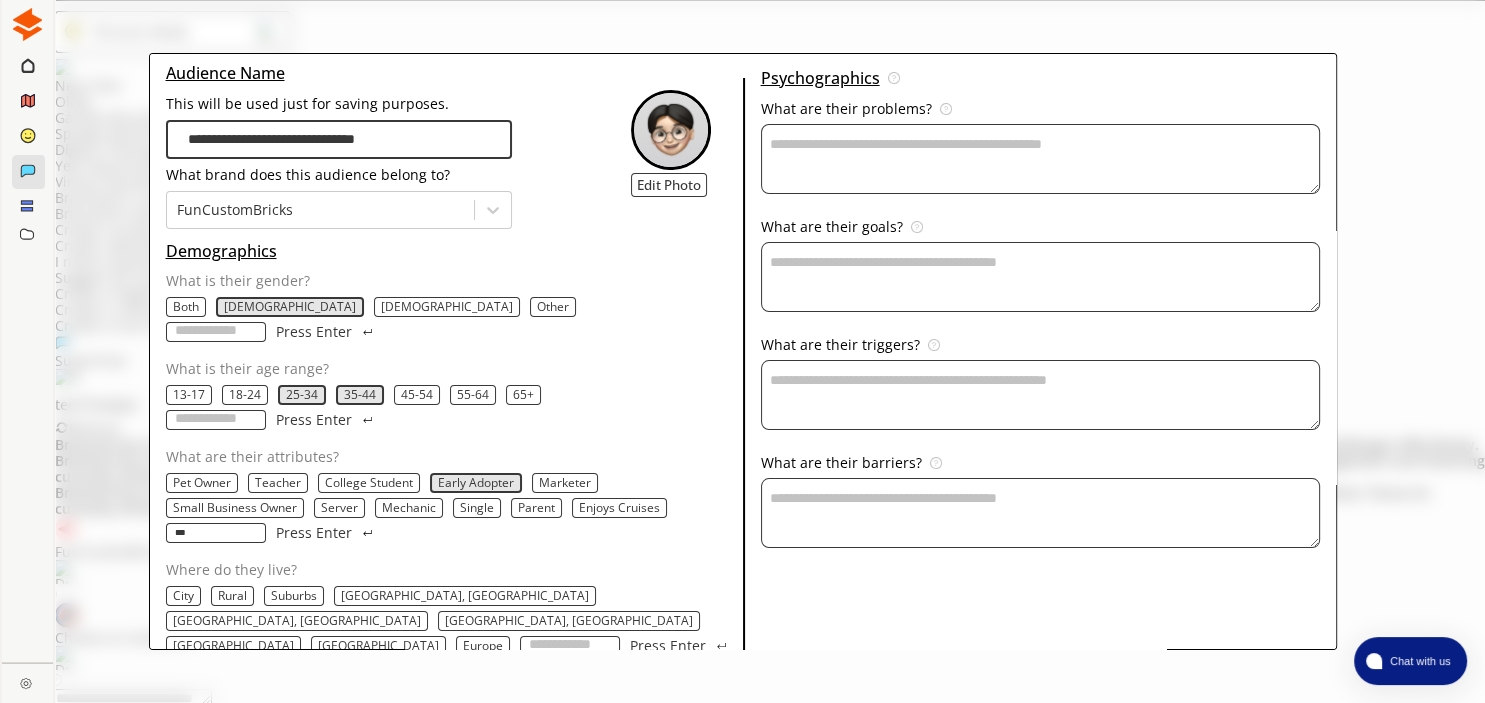 type on "****" 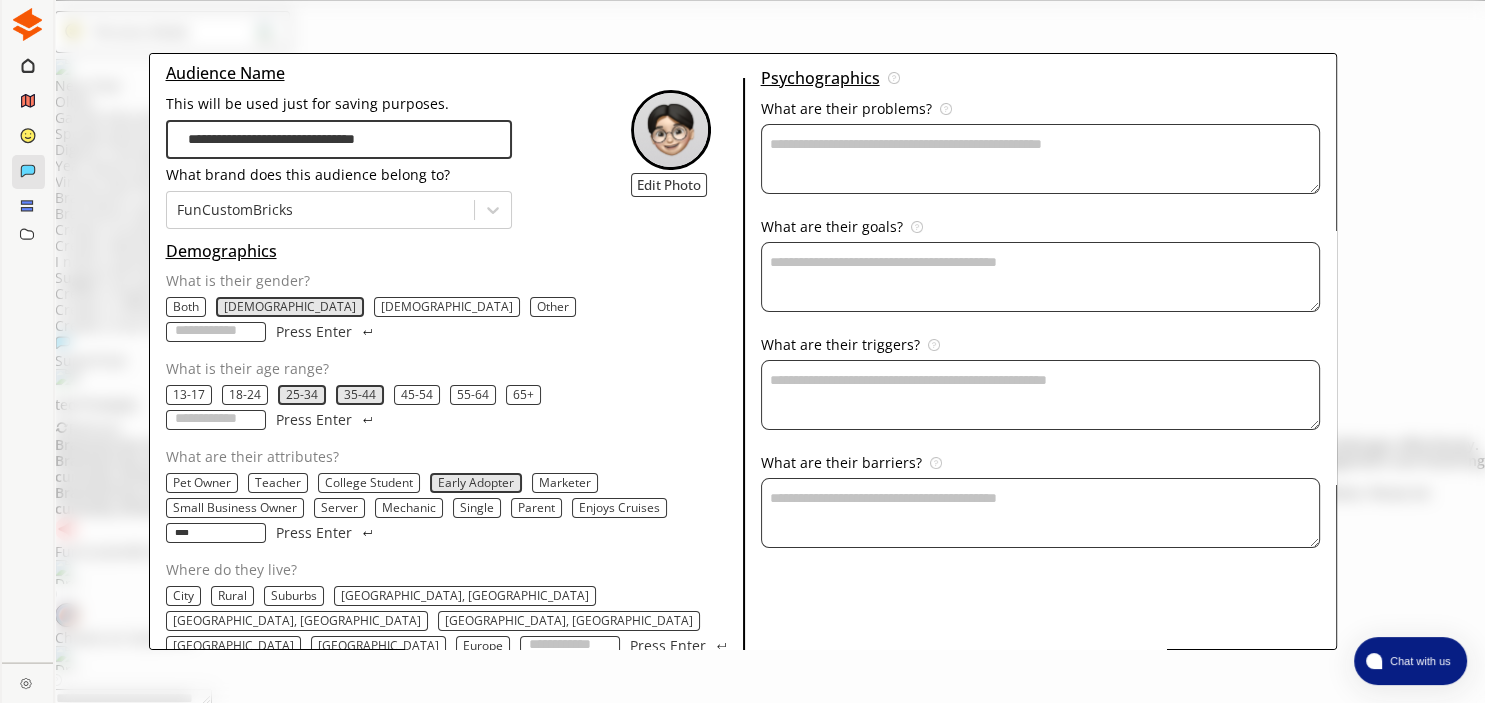 type 